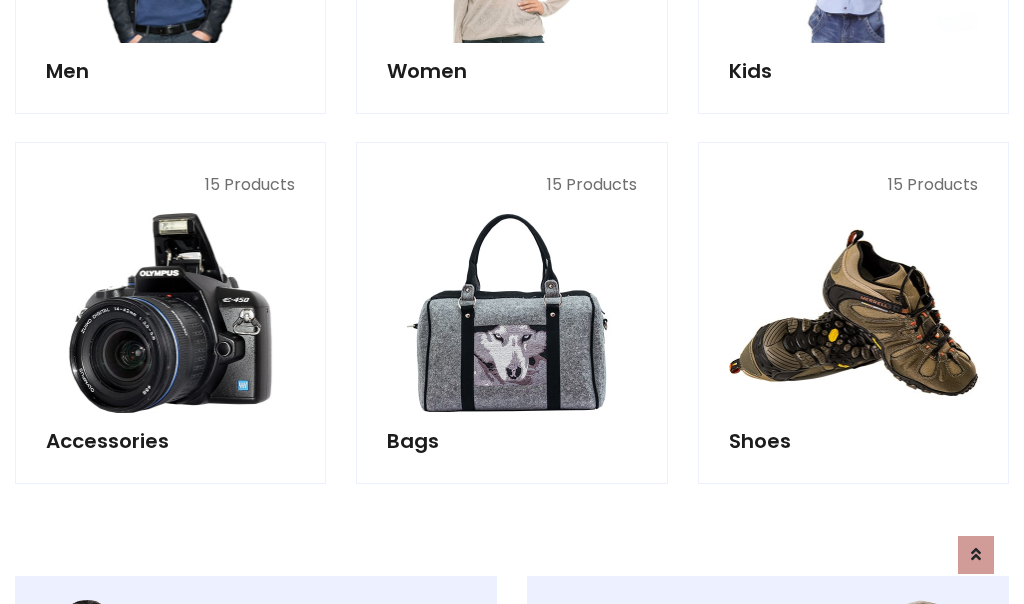 scroll, scrollTop: 853, scrollLeft: 0, axis: vertical 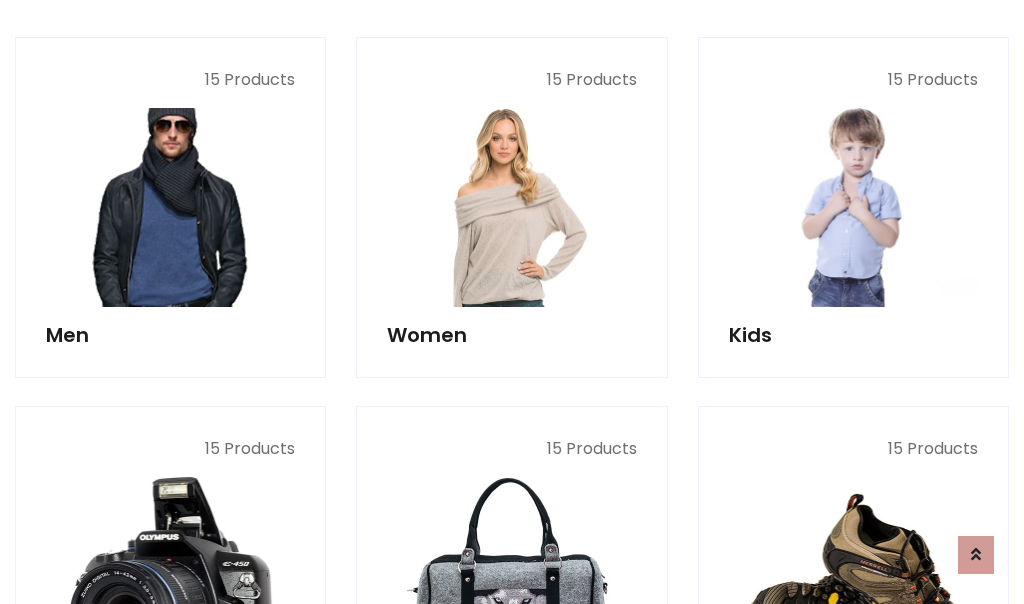 click at bounding box center [170, 207] 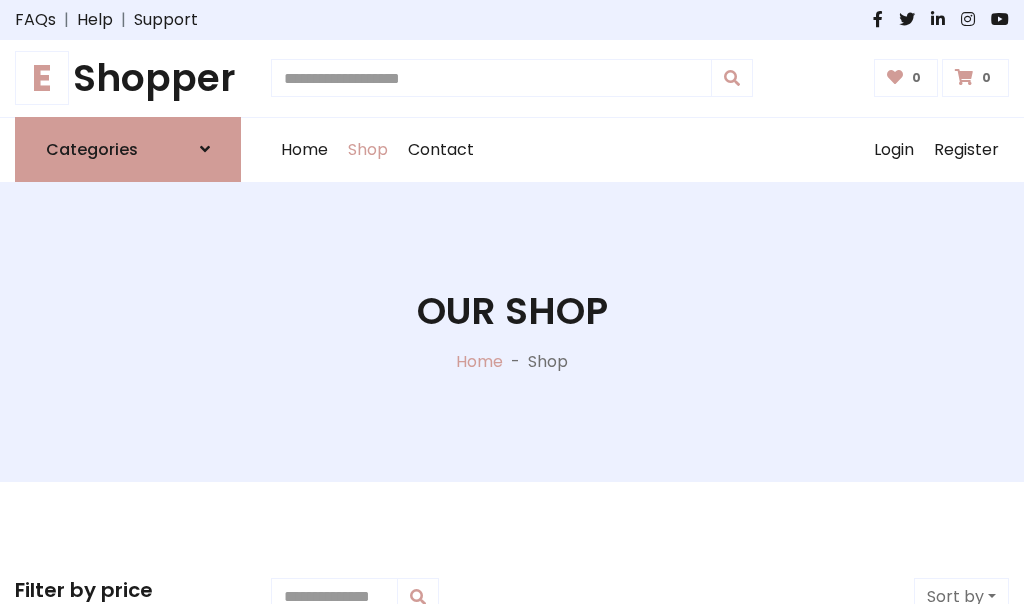 scroll, scrollTop: 807, scrollLeft: 0, axis: vertical 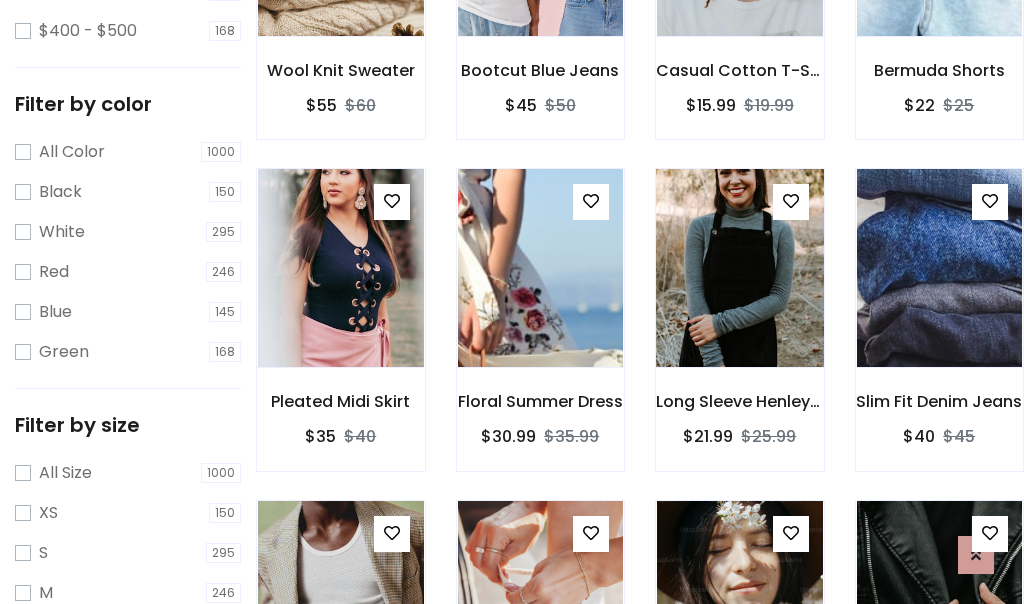 click at bounding box center [739, 268] 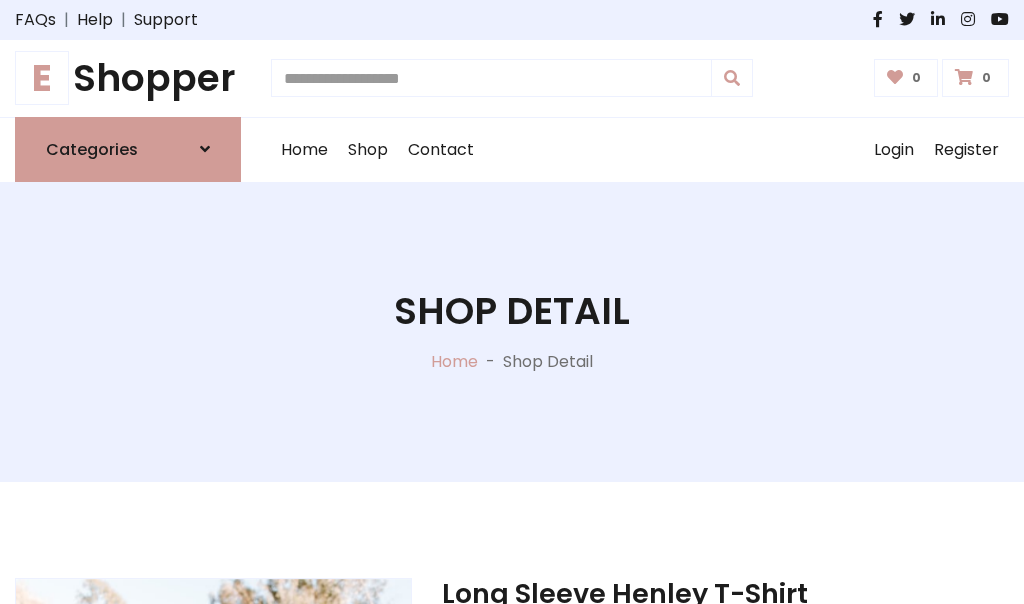 scroll, scrollTop: 0, scrollLeft: 0, axis: both 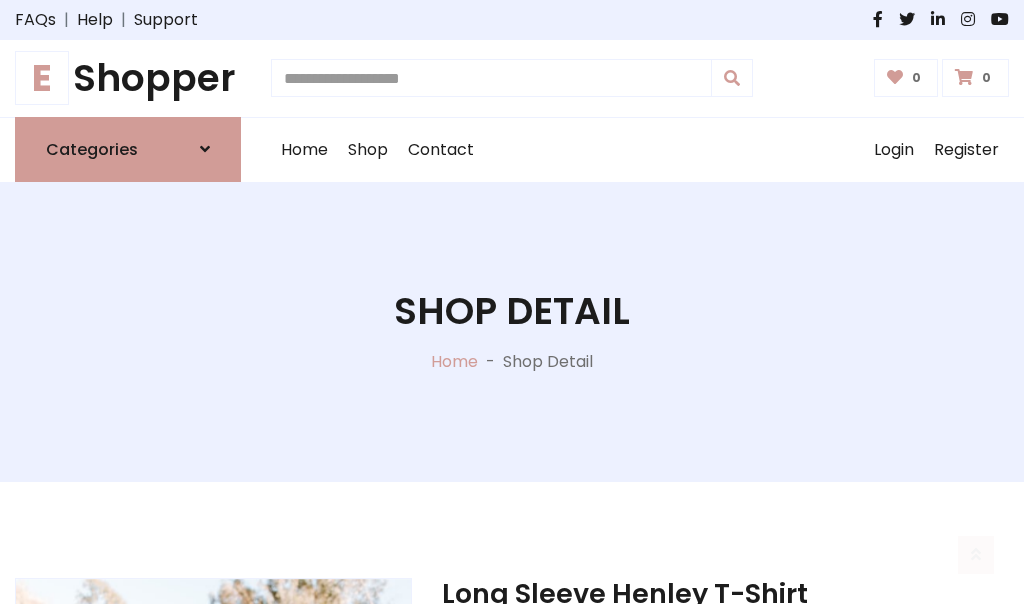 click on "M" at bounding box center (650, 774) 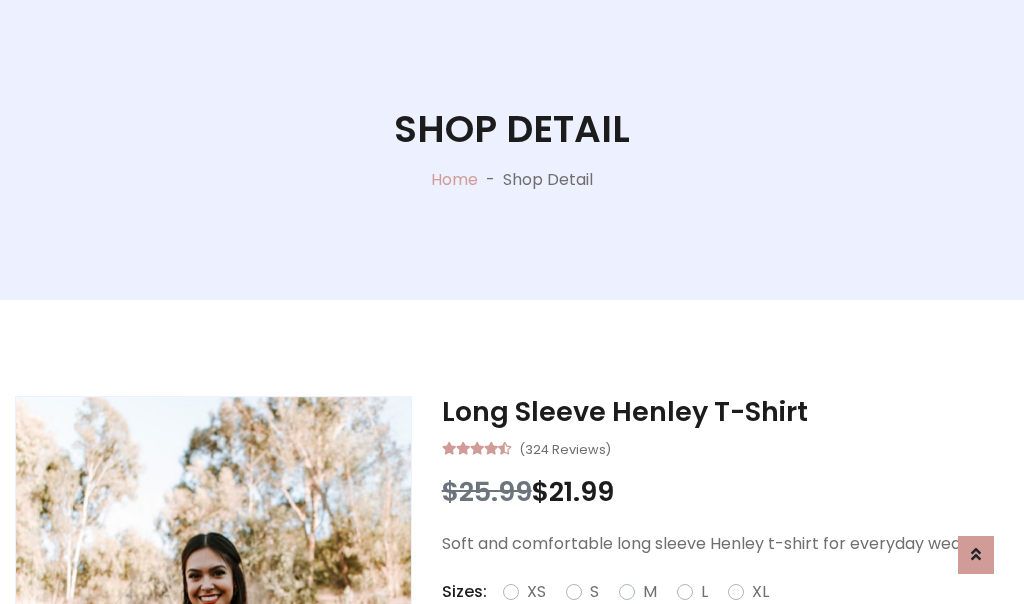 click on "Red" at bounding box center (732, 616) 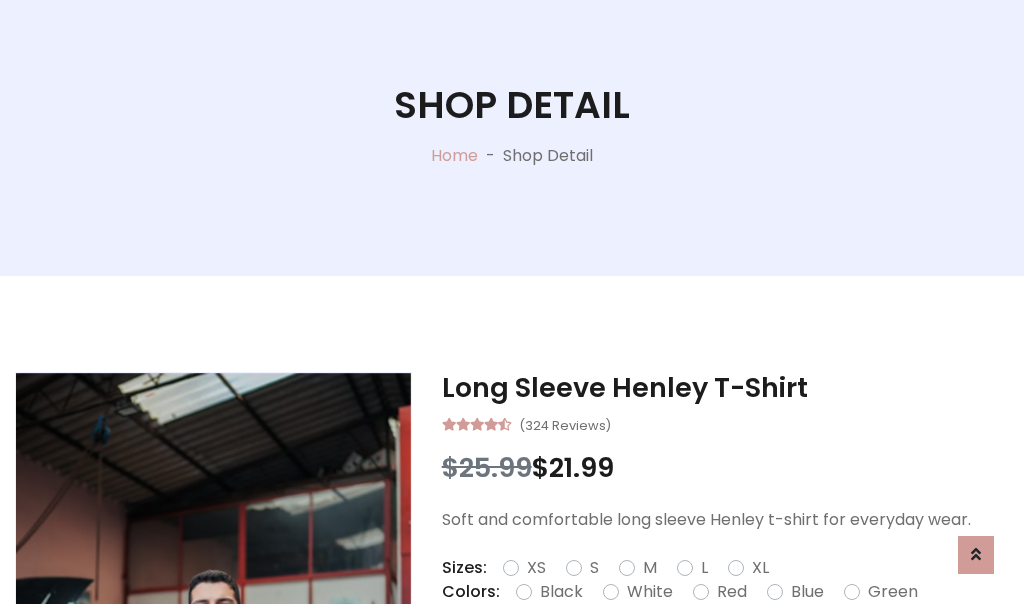 click on "Add To Cart" at bounding box center (663, 655) 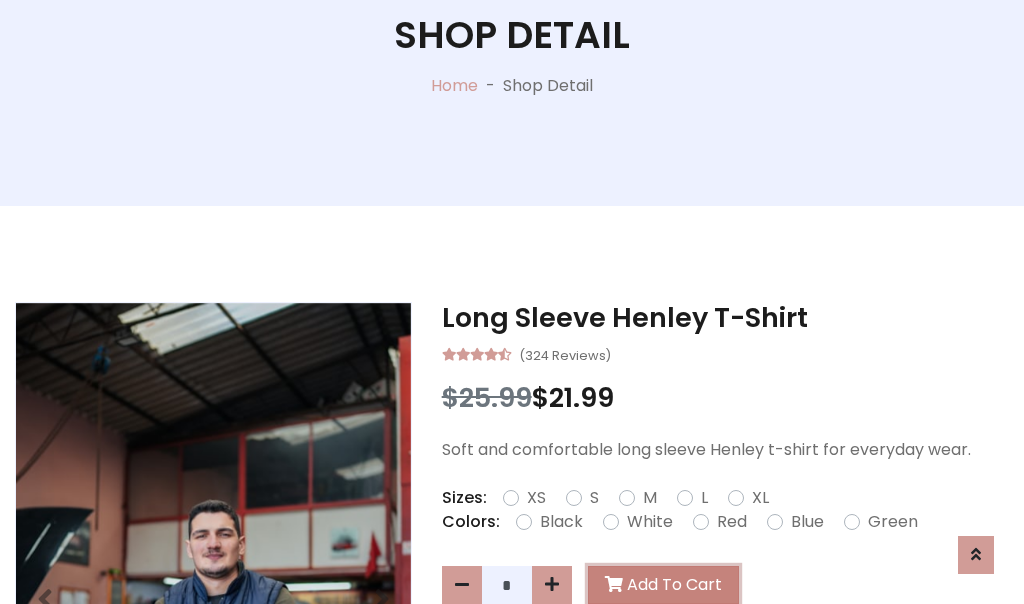 scroll, scrollTop: 0, scrollLeft: 0, axis: both 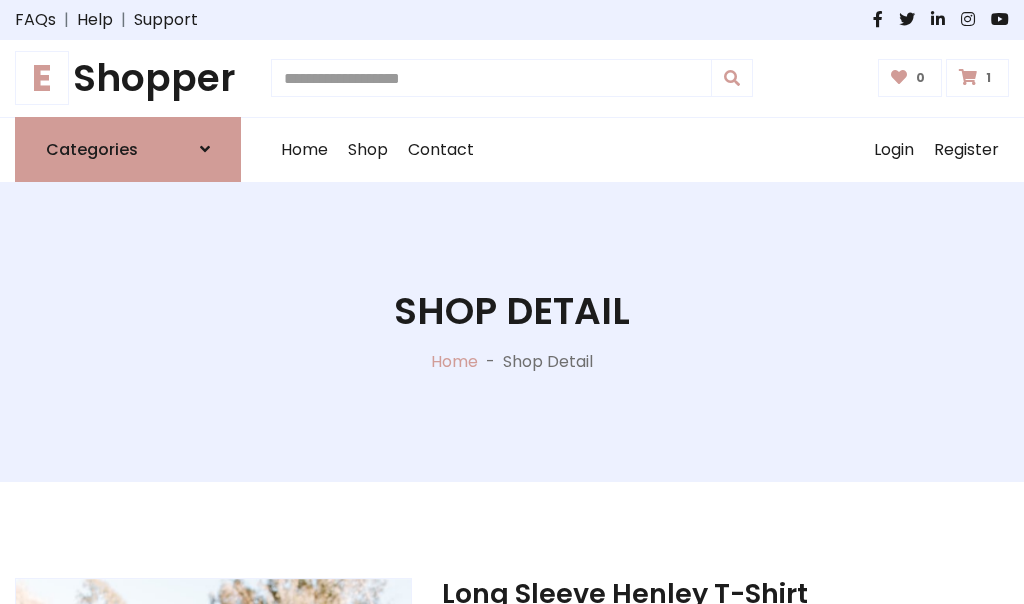 click at bounding box center (968, 77) 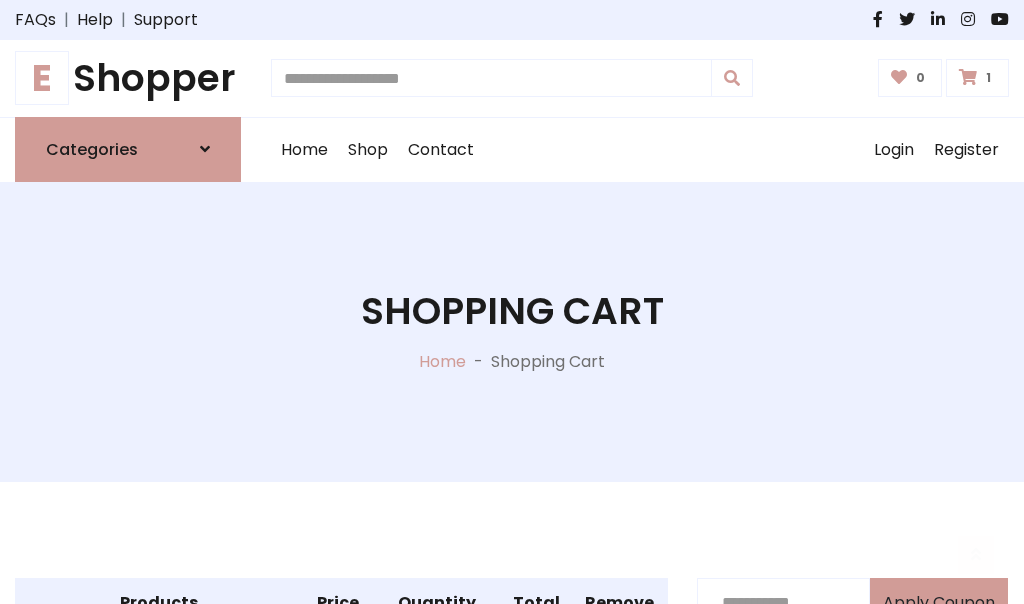 scroll, scrollTop: 474, scrollLeft: 0, axis: vertical 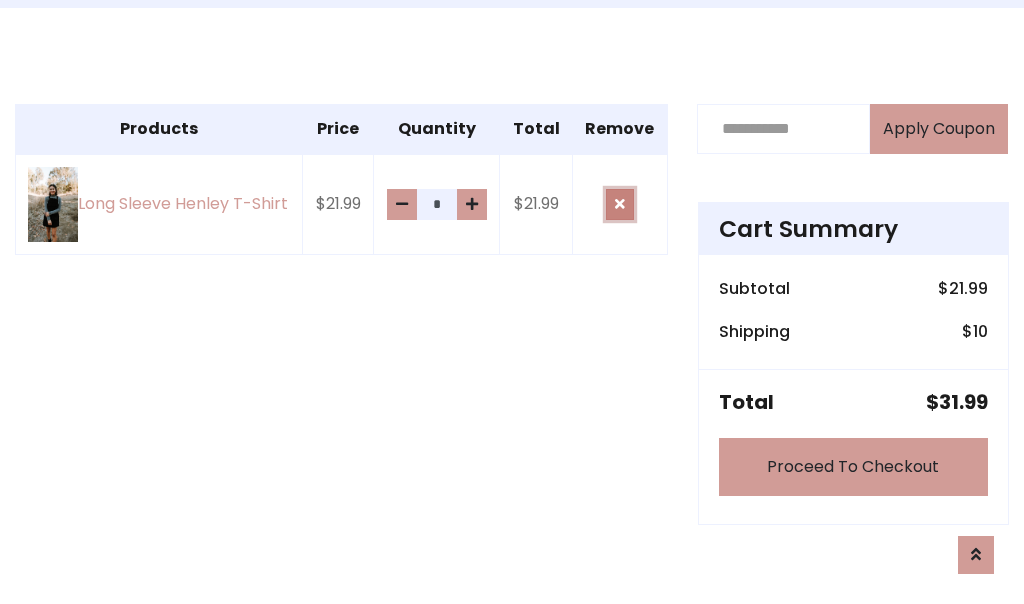 click at bounding box center (620, 204) 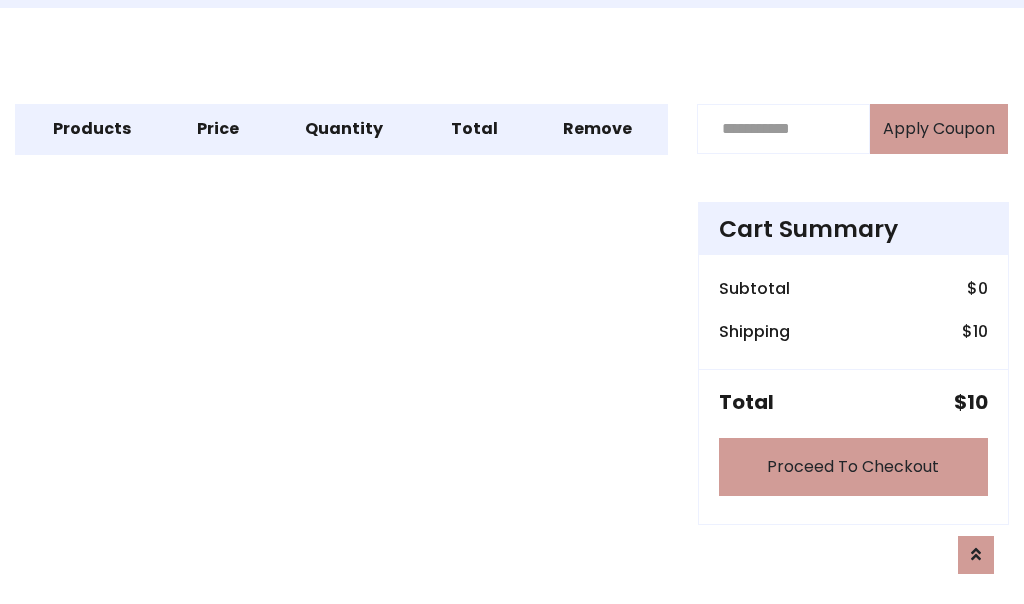scroll, scrollTop: 247, scrollLeft: 0, axis: vertical 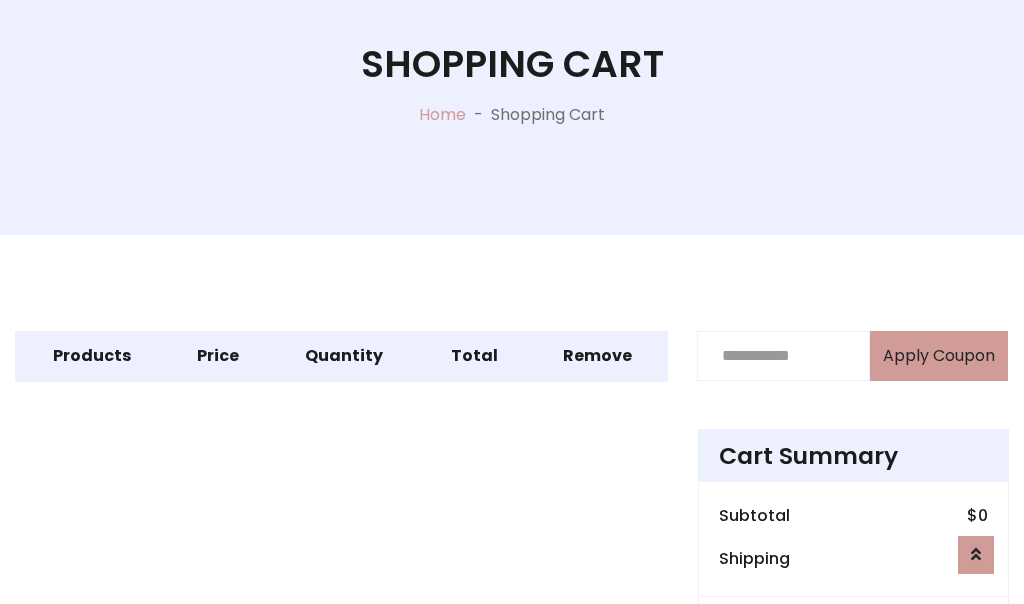 click on "Proceed To Checkout" at bounding box center [853, 694] 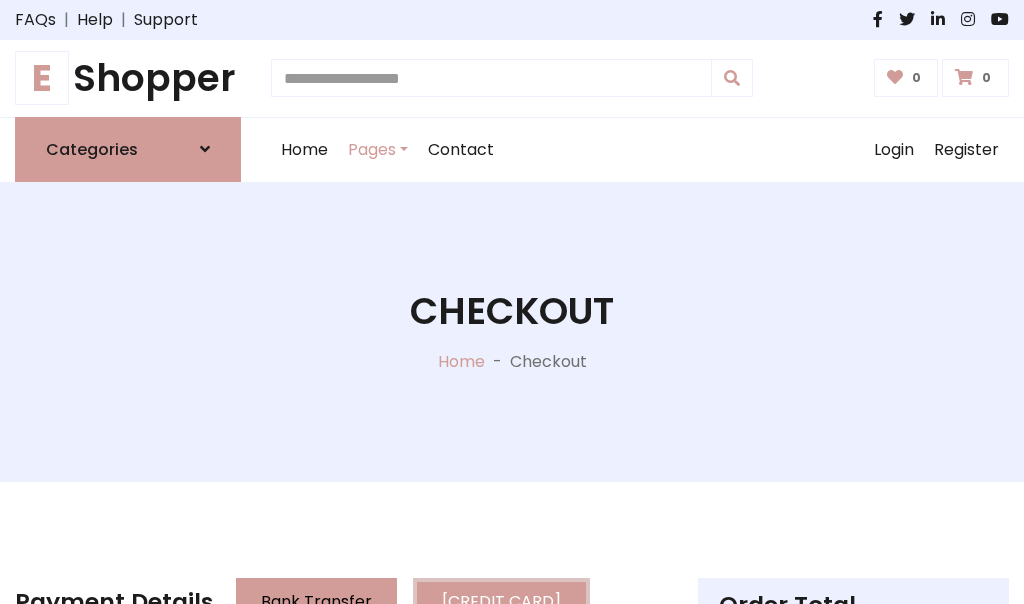 scroll, scrollTop: 137, scrollLeft: 0, axis: vertical 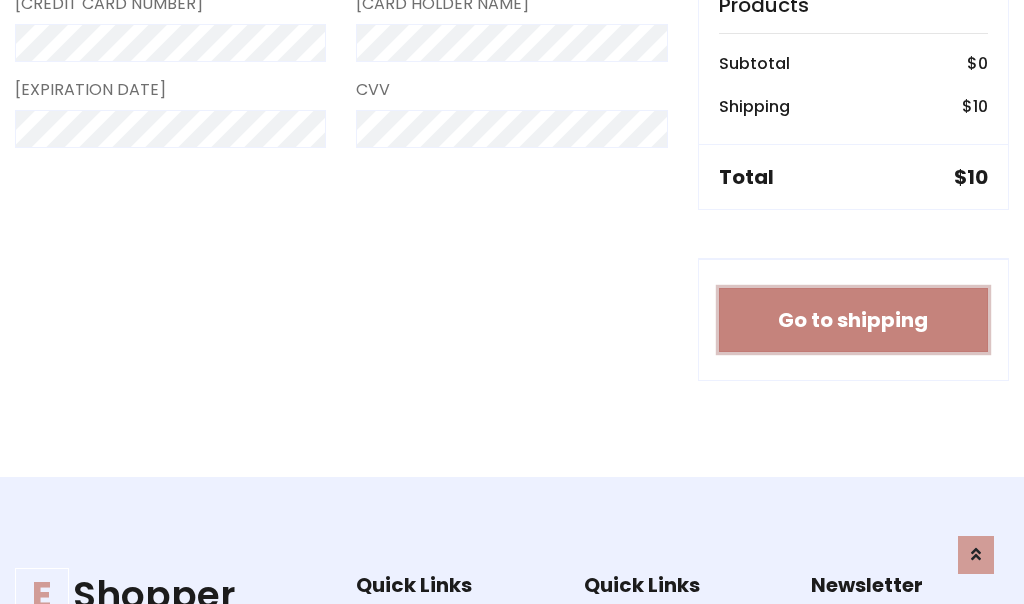 click on "Go to shipping" at bounding box center [853, 320] 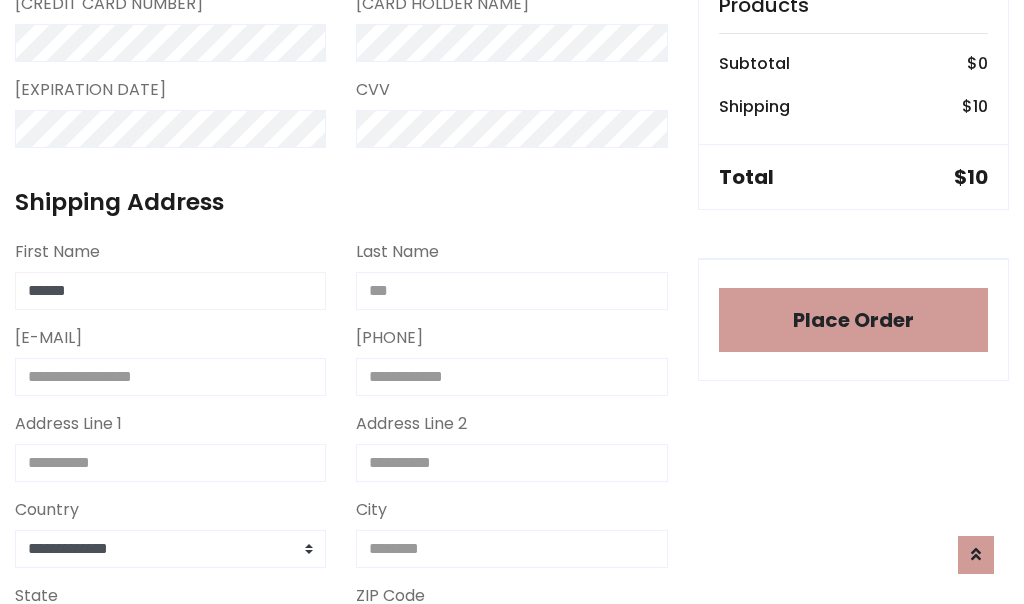 type on "******" 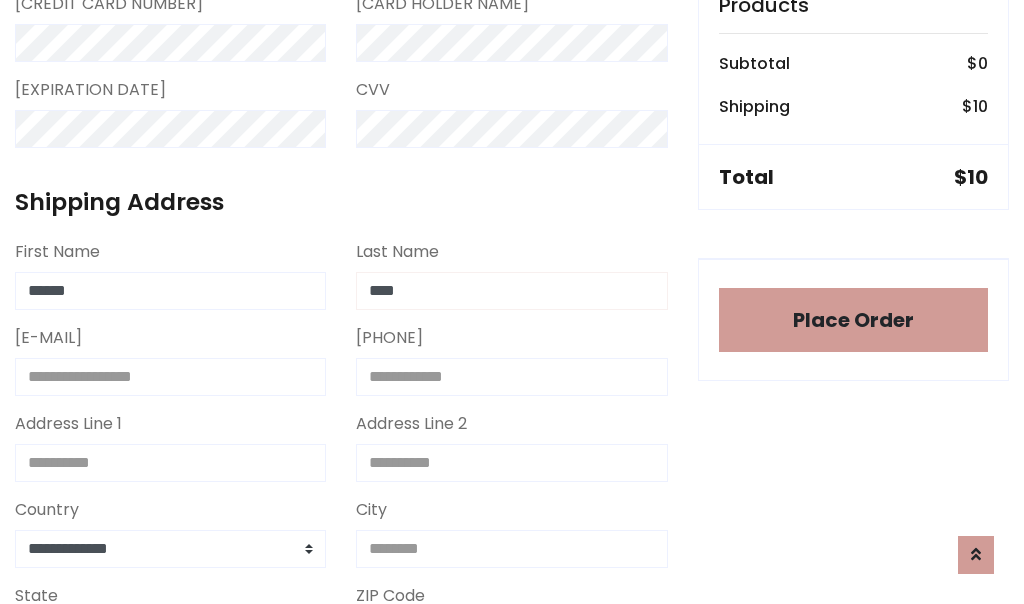 type on "****" 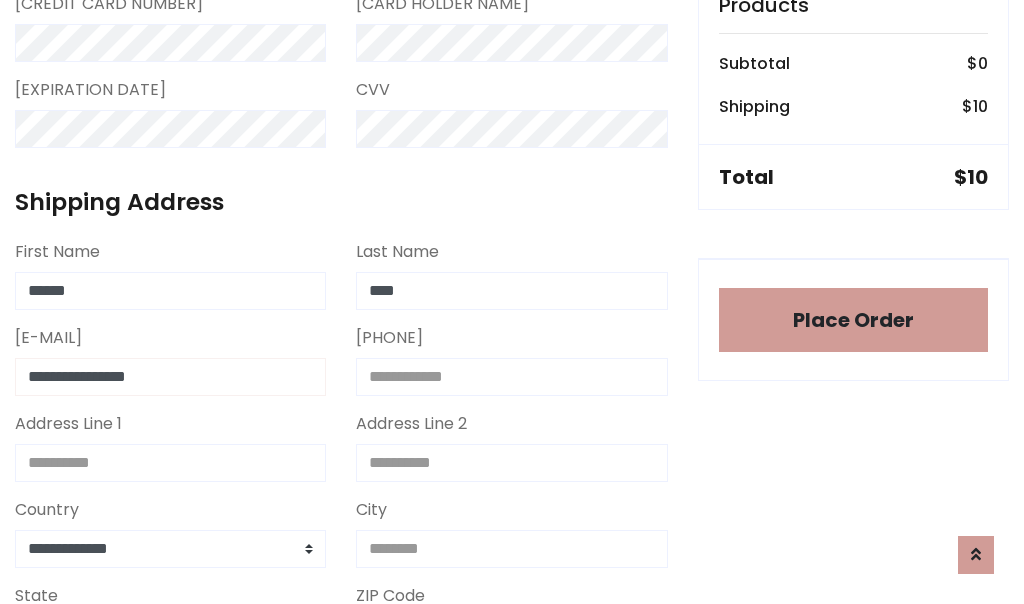 type on "**********" 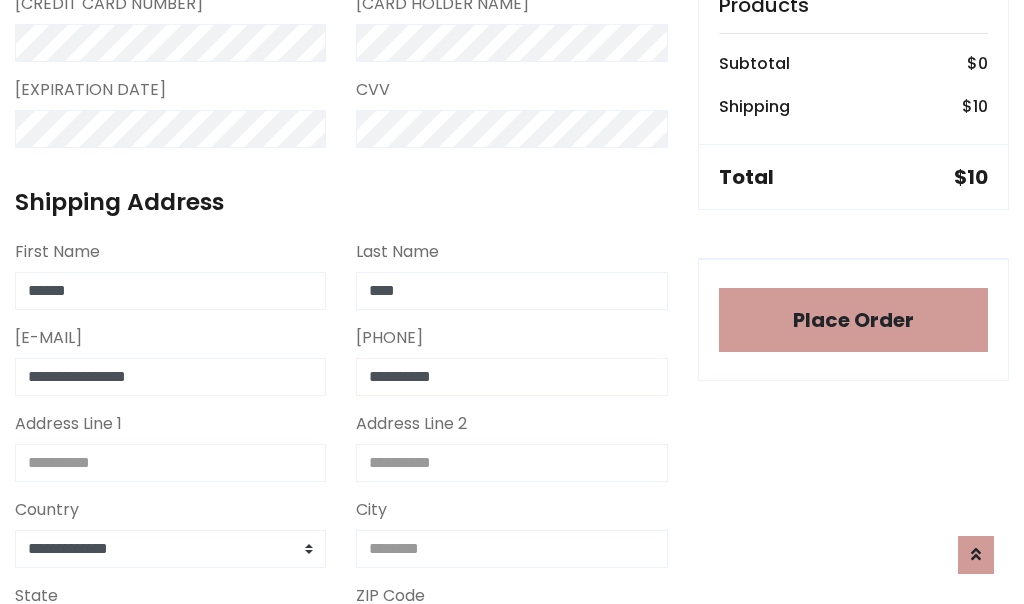 type on "**********" 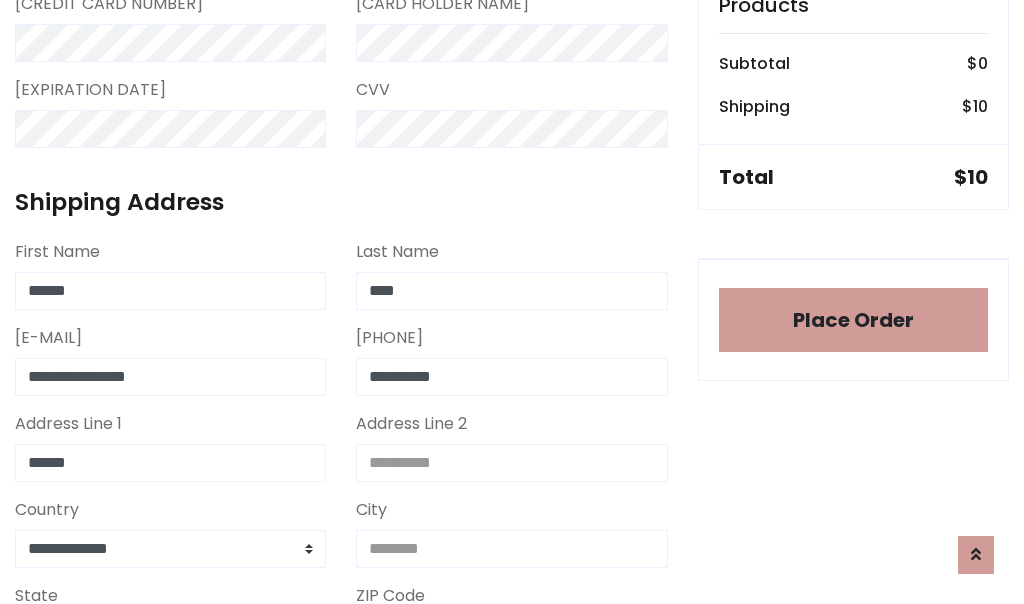 type on "******" 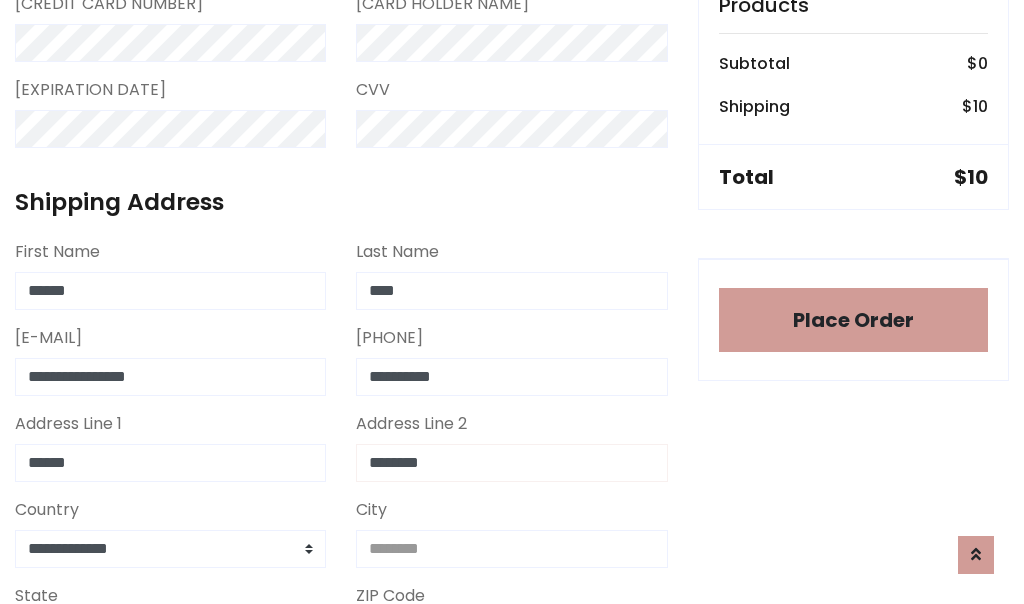 type on "********" 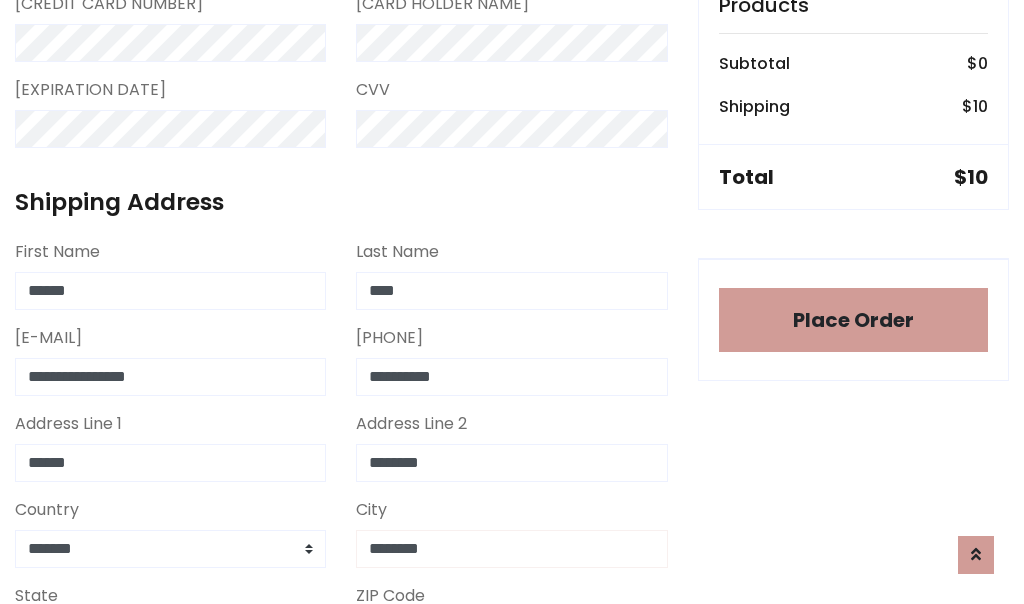 type on "********" 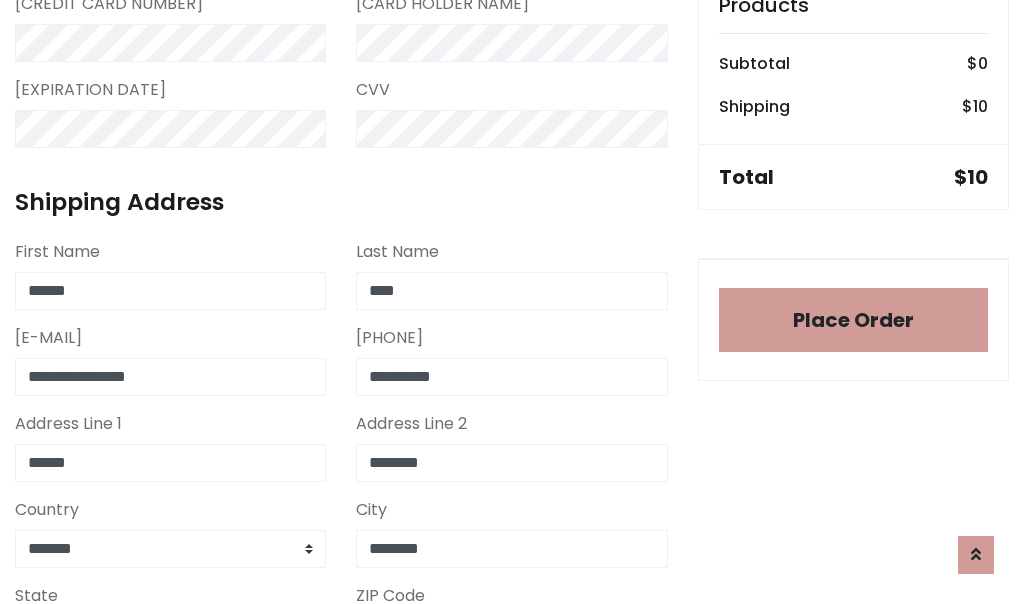 scroll, scrollTop: 991, scrollLeft: 0, axis: vertical 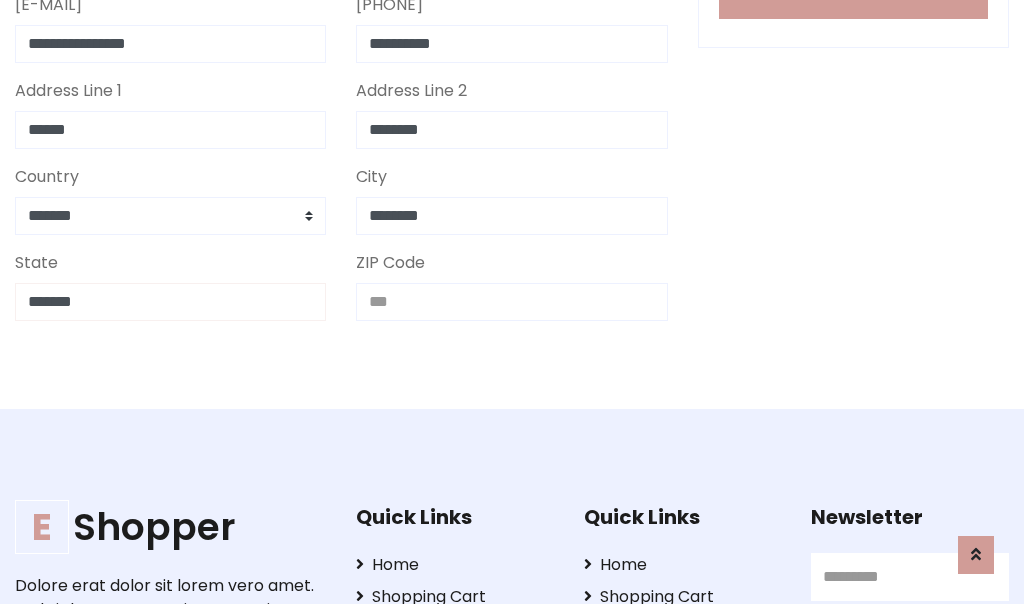 type on "*******" 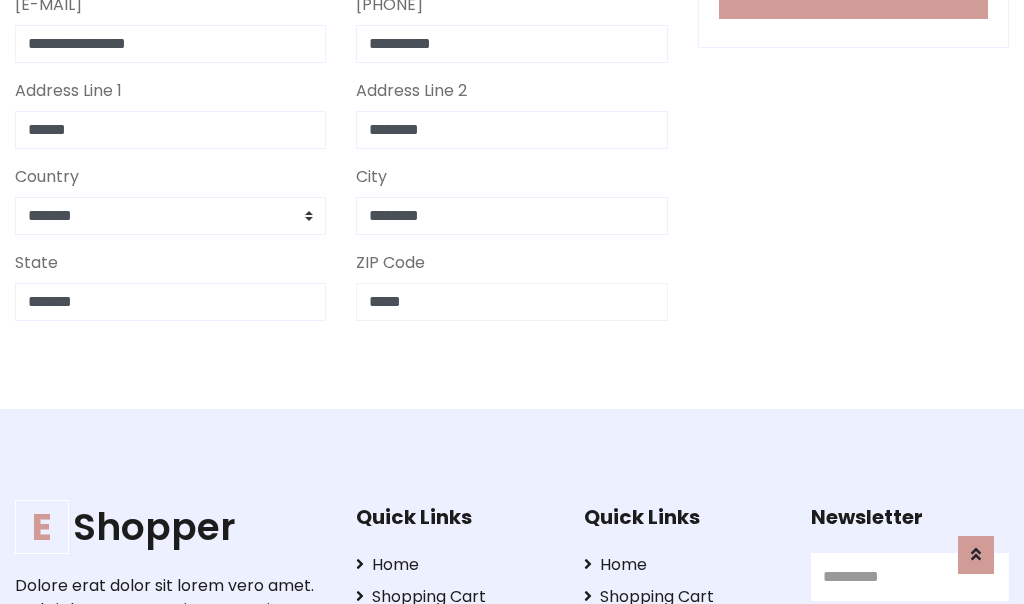 scroll, scrollTop: 403, scrollLeft: 0, axis: vertical 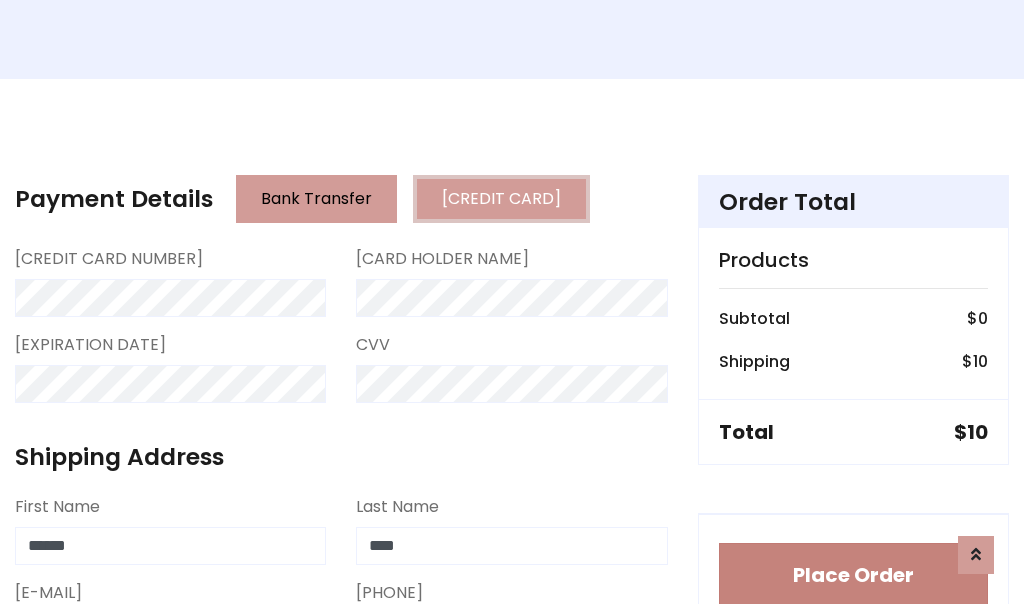 type on "*****" 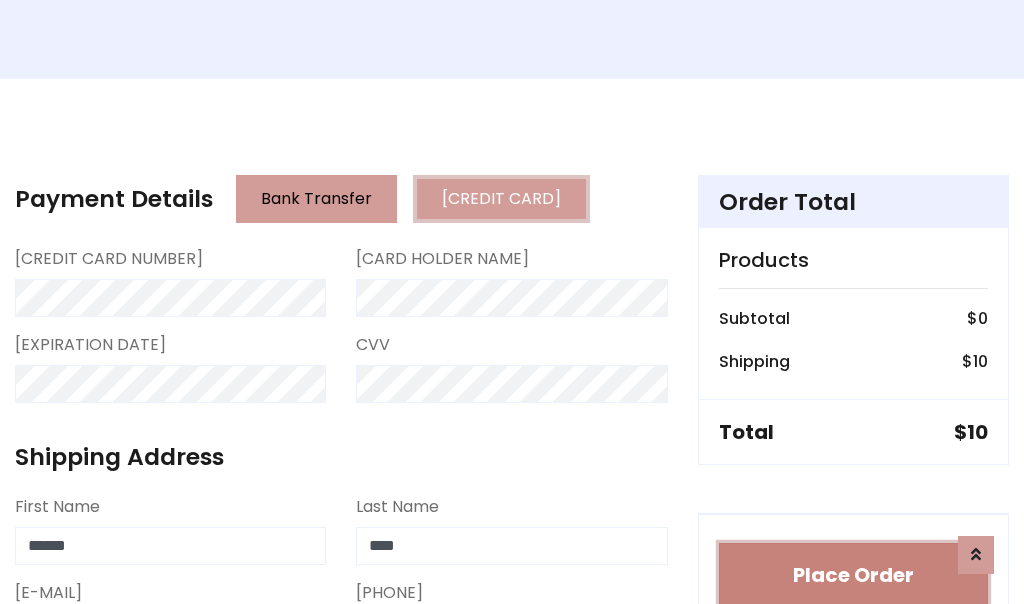 click on "Place Order" at bounding box center [853, 575] 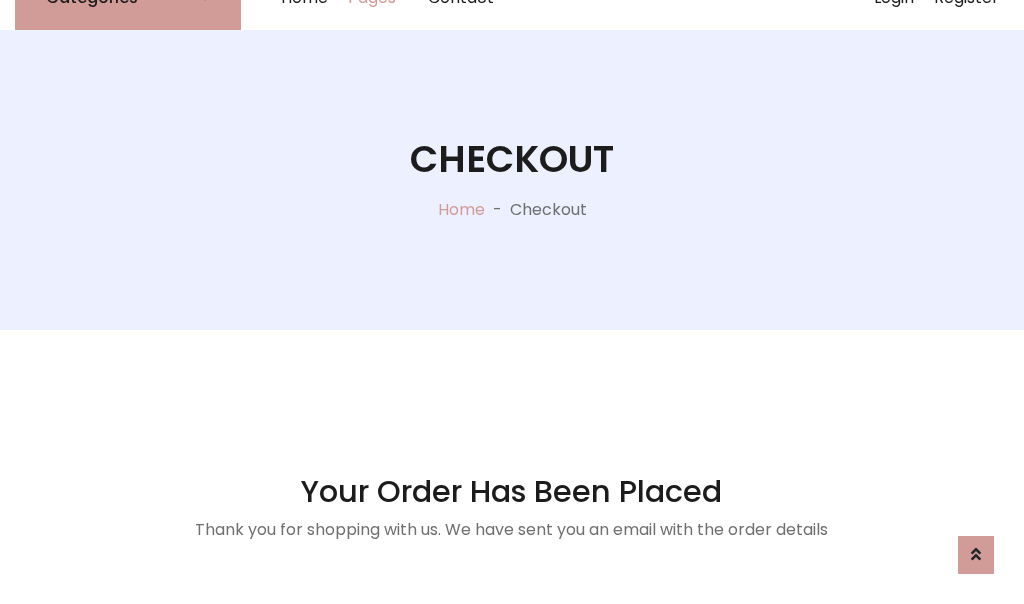 scroll, scrollTop: 0, scrollLeft: 0, axis: both 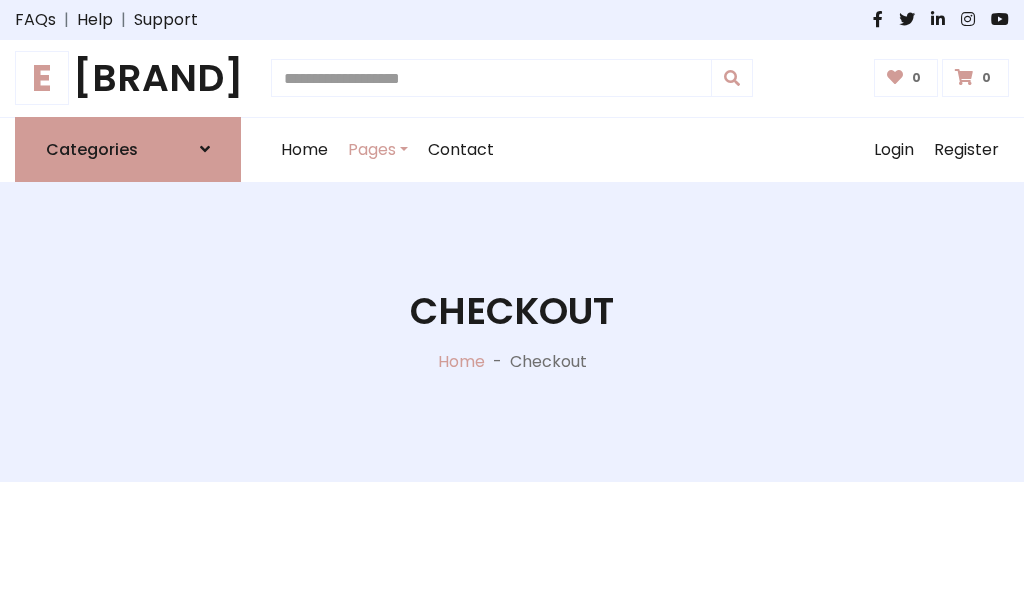 click on "[BRAND]" at bounding box center [128, 78] 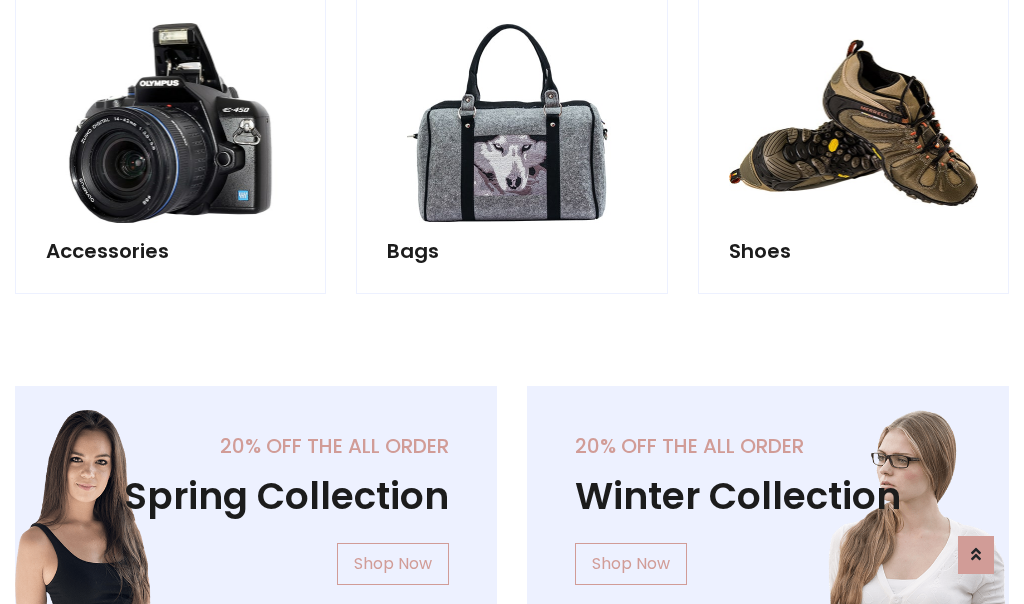 scroll, scrollTop: 770, scrollLeft: 0, axis: vertical 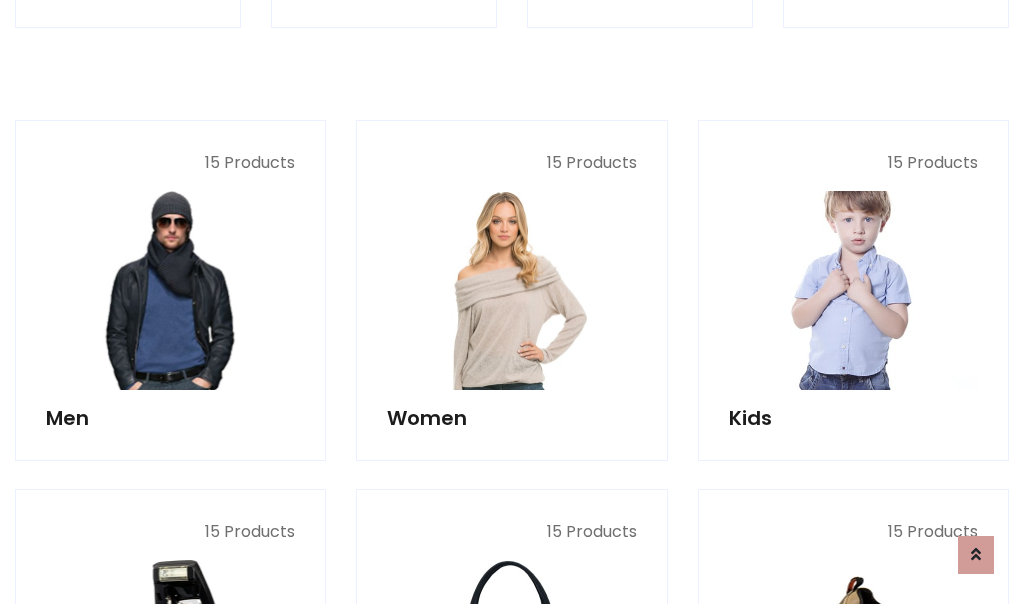 click at bounding box center [853, 290] 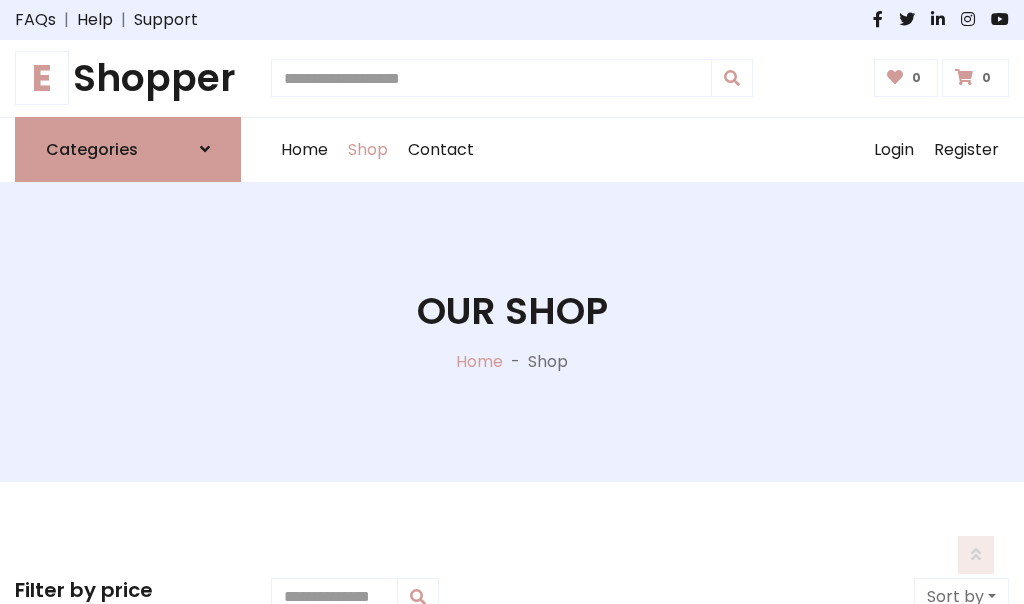 scroll, scrollTop: 549, scrollLeft: 0, axis: vertical 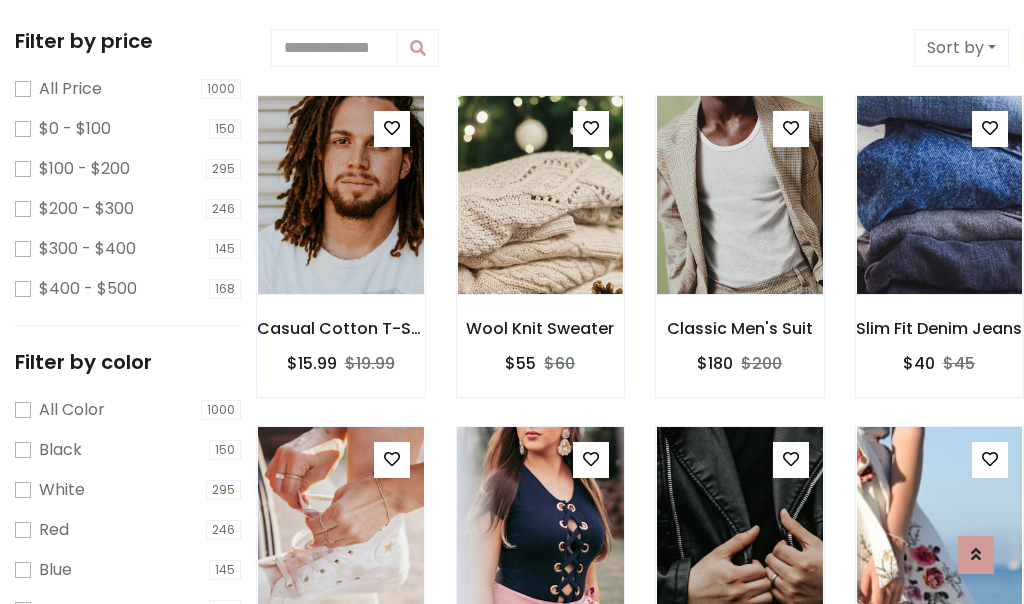click at bounding box center (392, 128) 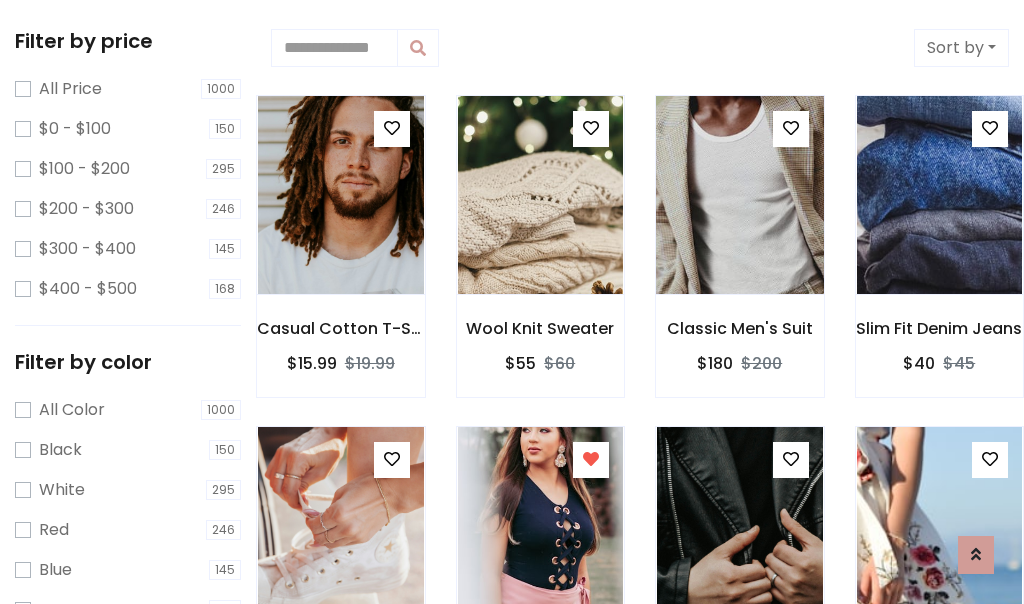 click at bounding box center [739, 195] 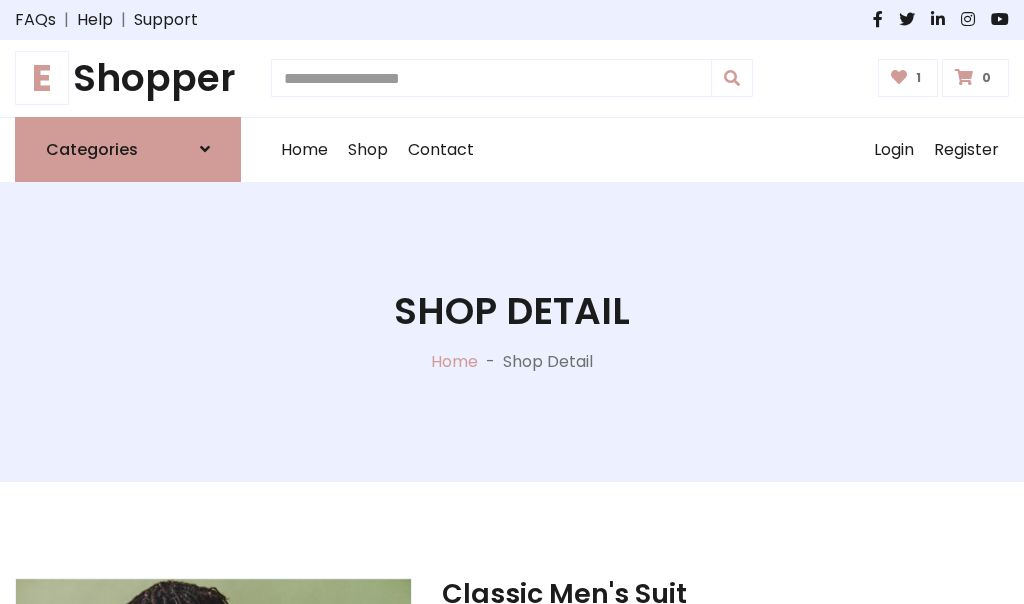 scroll, scrollTop: 262, scrollLeft: 0, axis: vertical 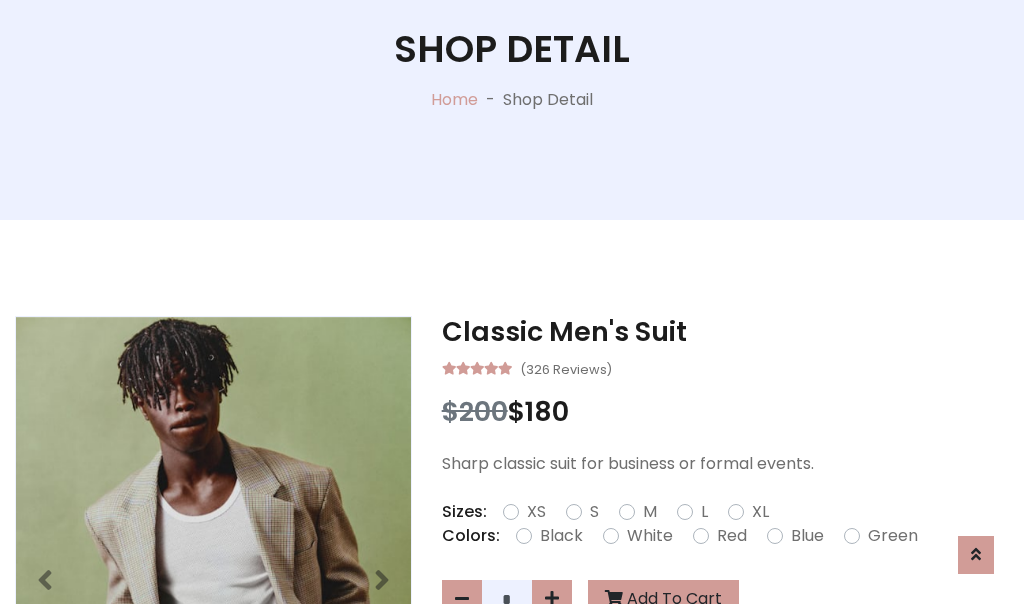 click on "XL" at bounding box center (760, 512) 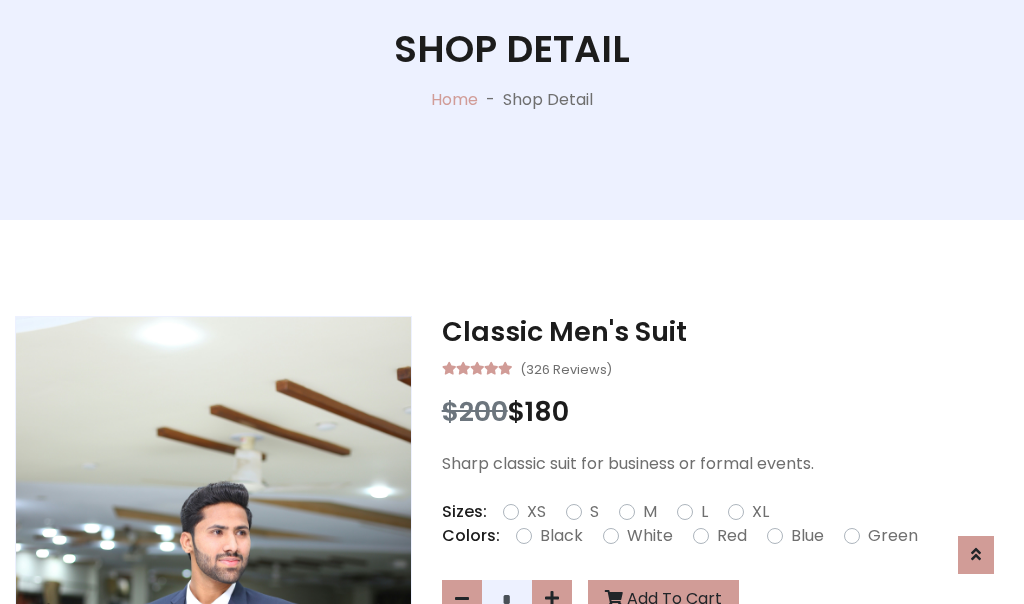 click on "Black" at bounding box center [561, 536] 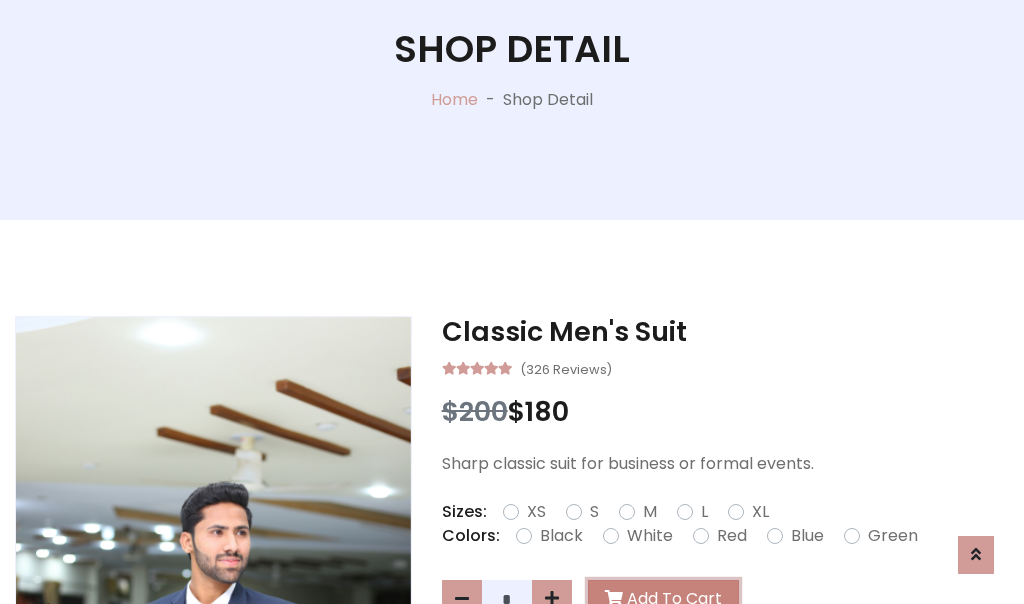 click on "Add To Cart" at bounding box center (663, 599) 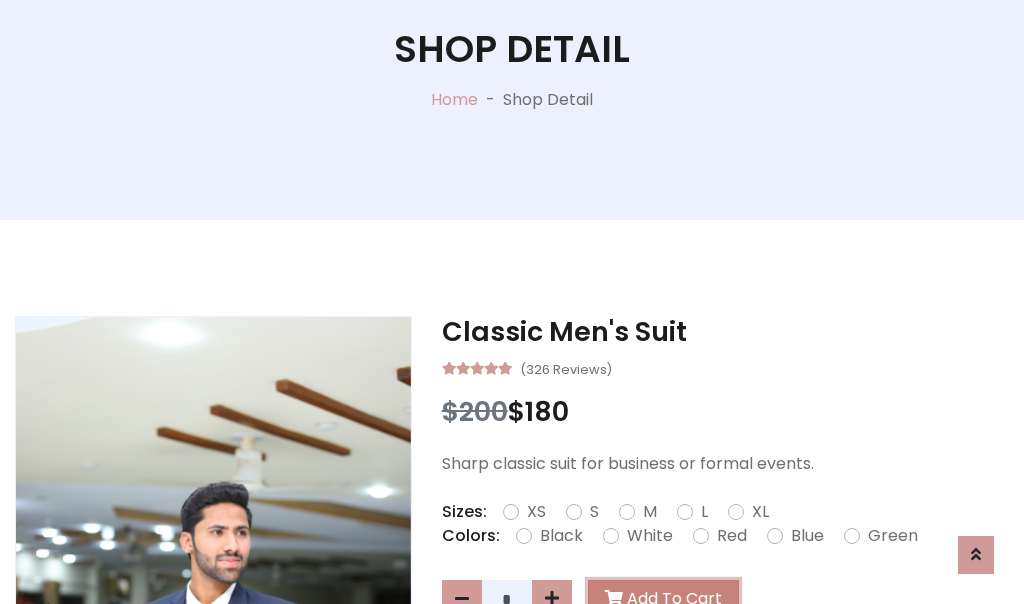 scroll, scrollTop: 0, scrollLeft: 0, axis: both 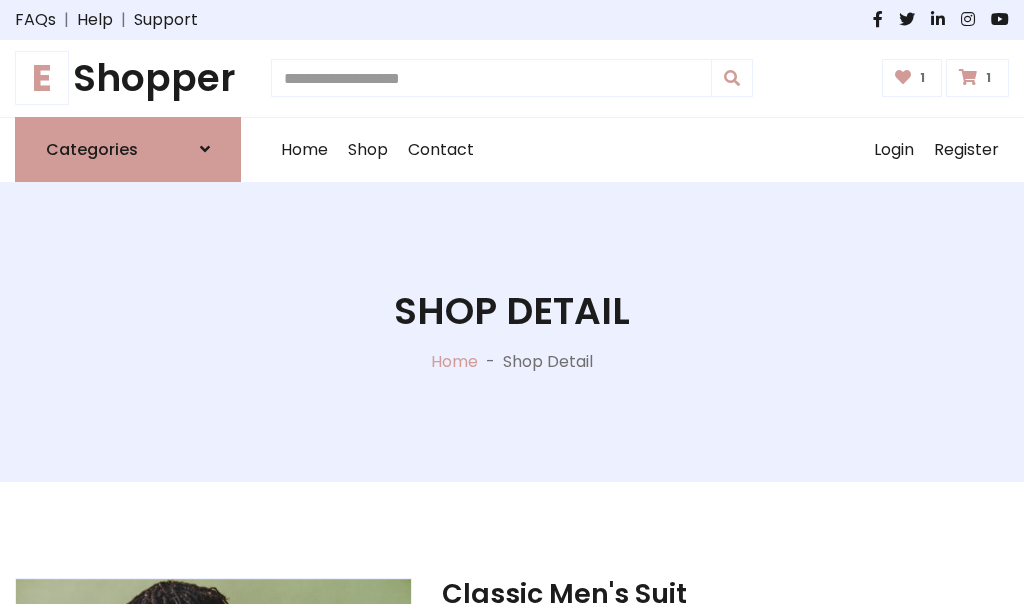 click at bounding box center [968, 77] 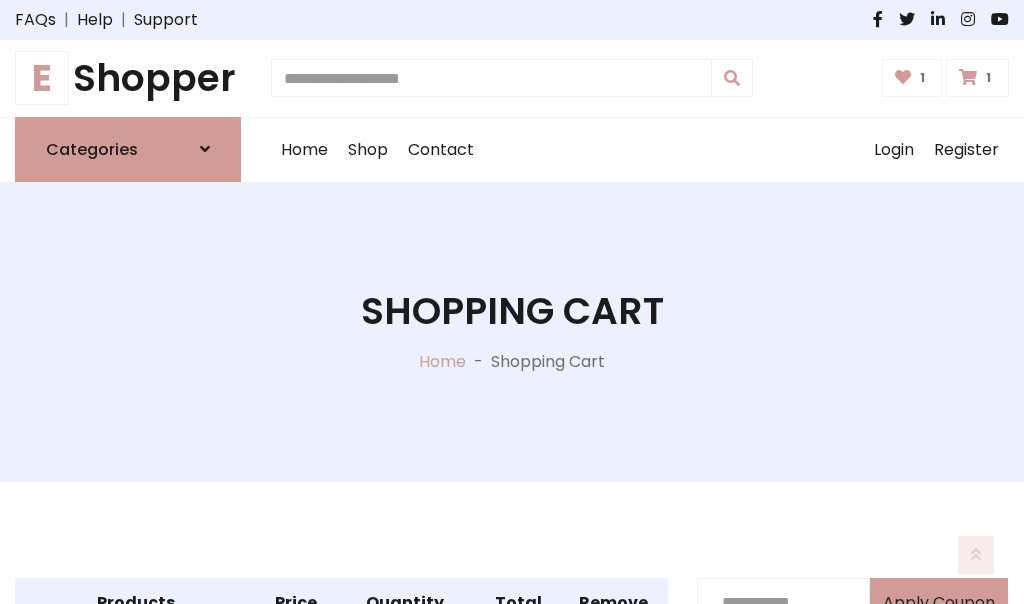 scroll, scrollTop: 570, scrollLeft: 0, axis: vertical 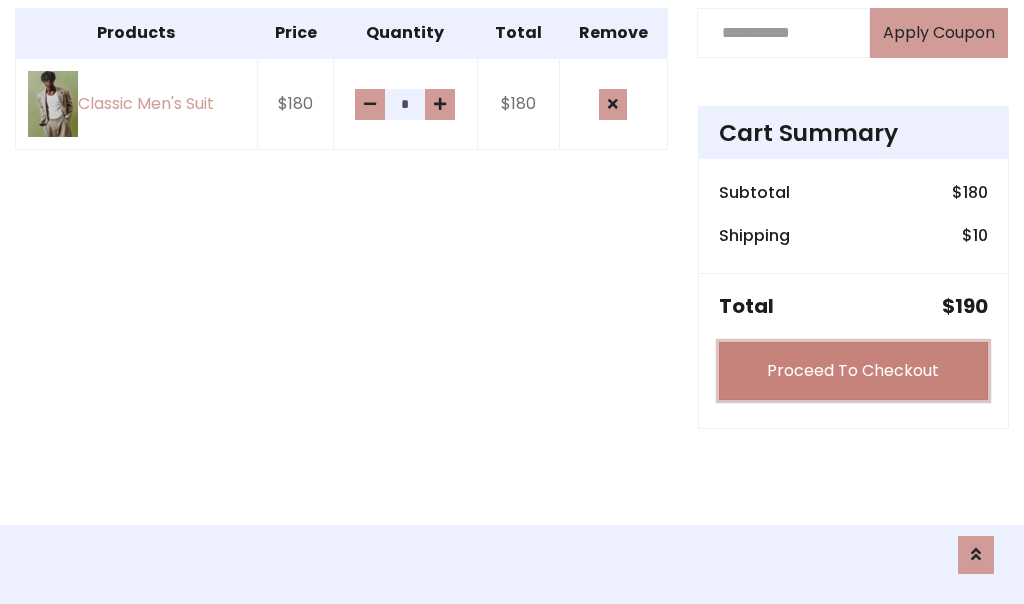 click on "Proceed To Checkout" at bounding box center (853, 371) 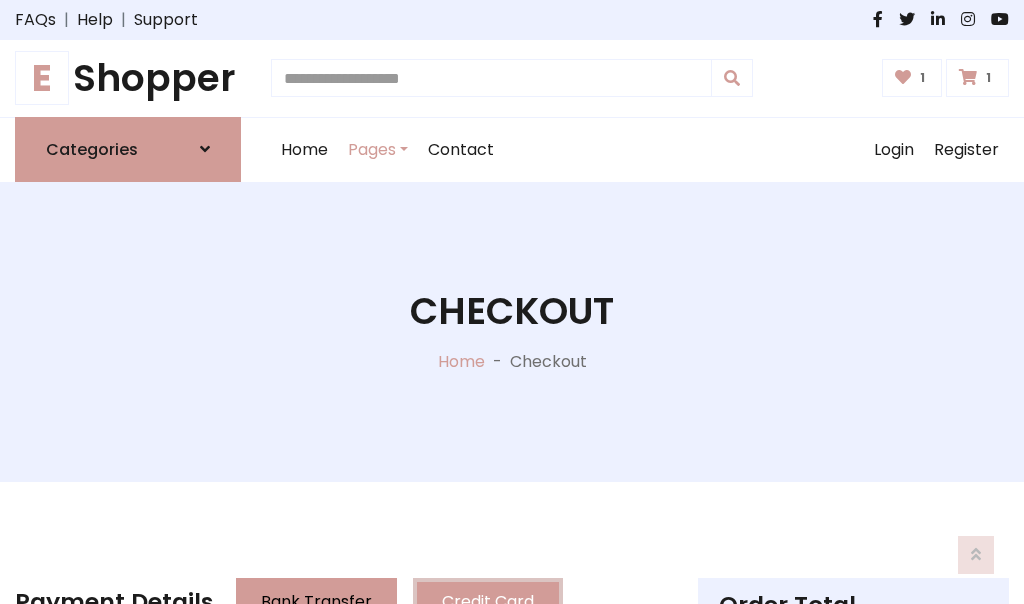 scroll, scrollTop: 201, scrollLeft: 0, axis: vertical 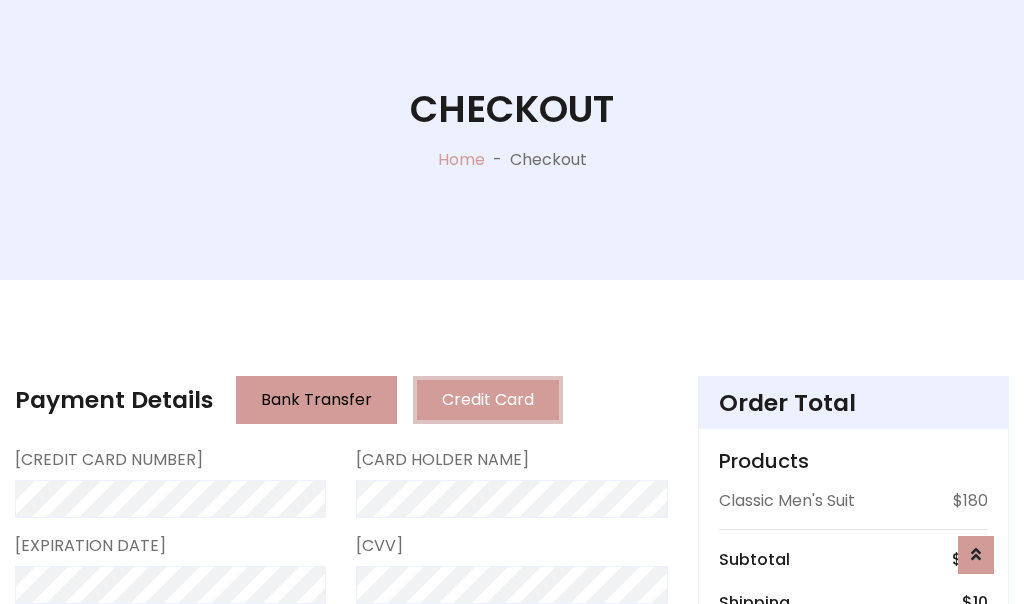 click on "Go to shipping" at bounding box center (853, 816) 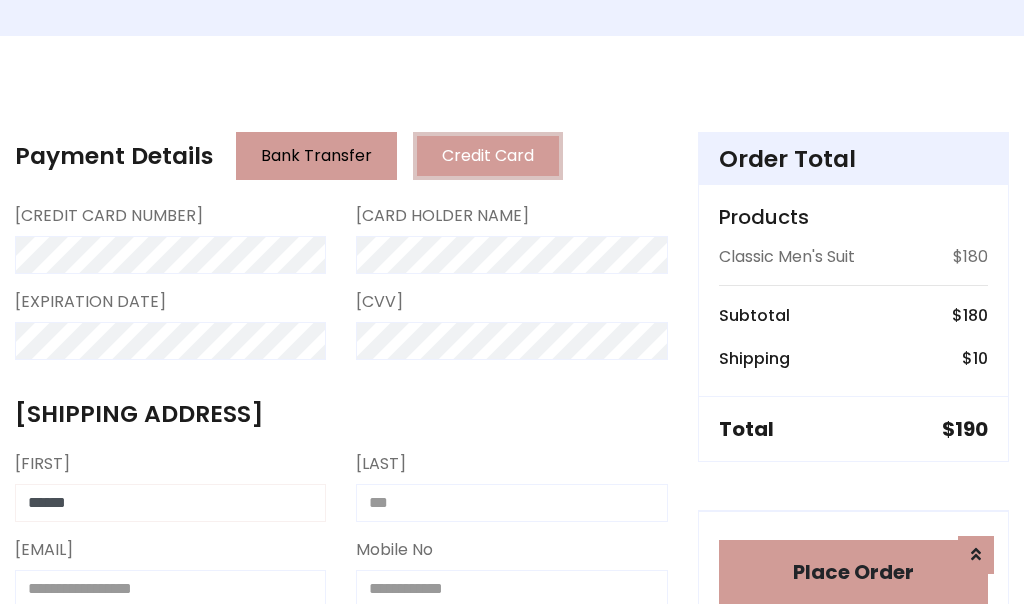 type on "******" 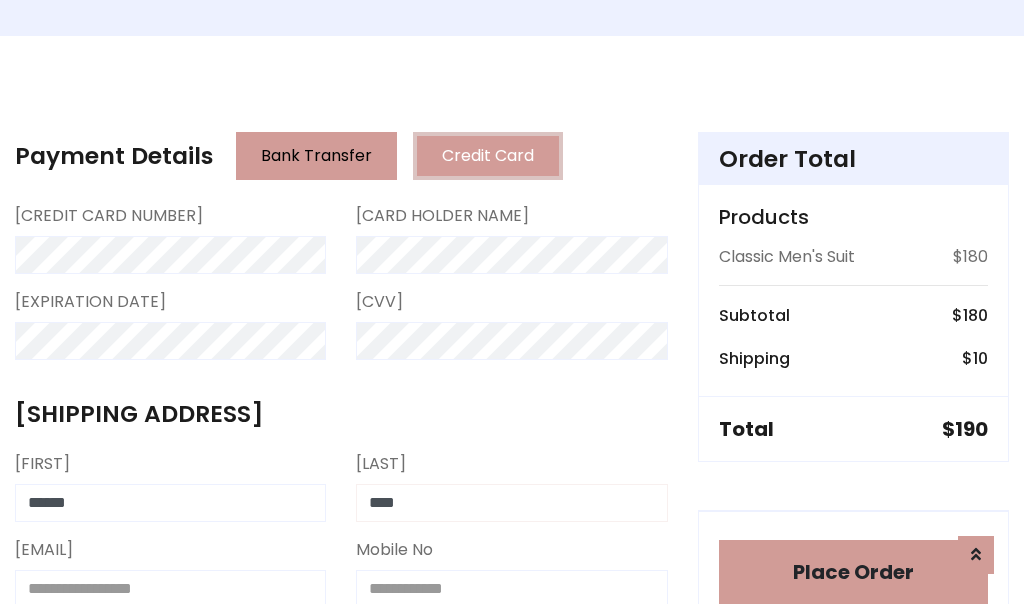 type on "****" 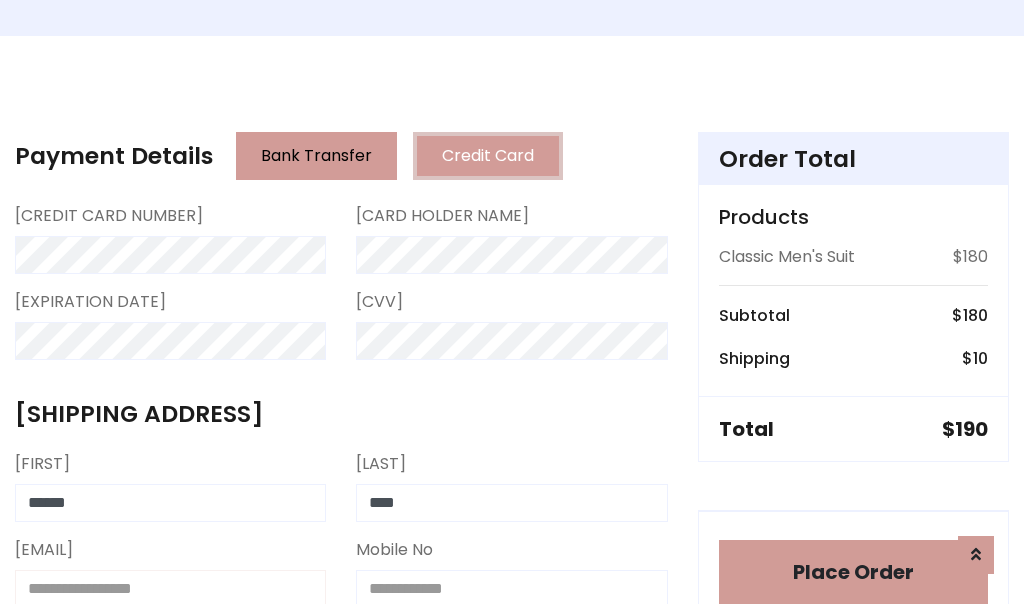 scroll, scrollTop: 450, scrollLeft: 0, axis: vertical 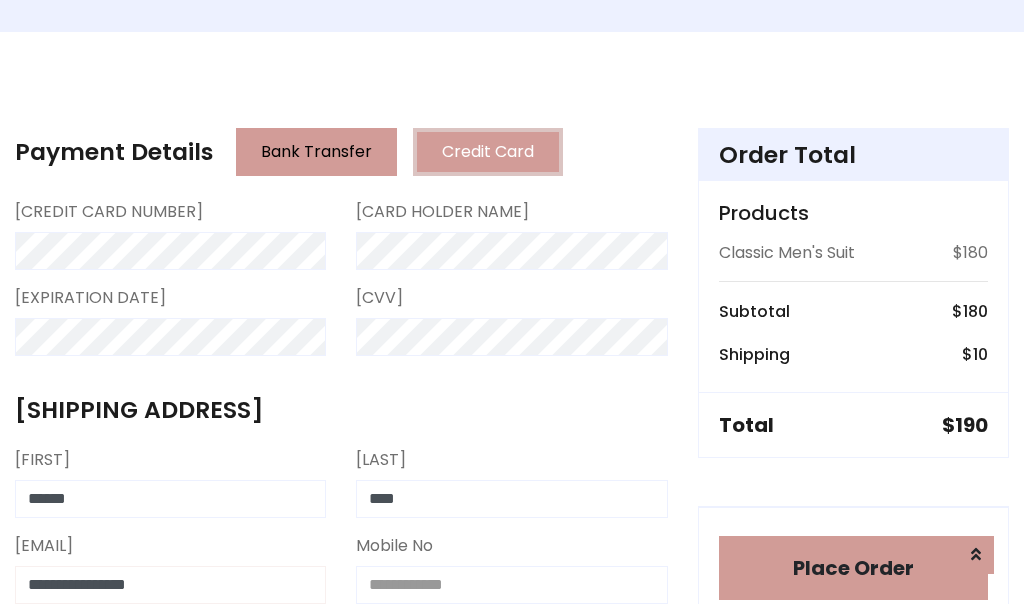 type on "**********" 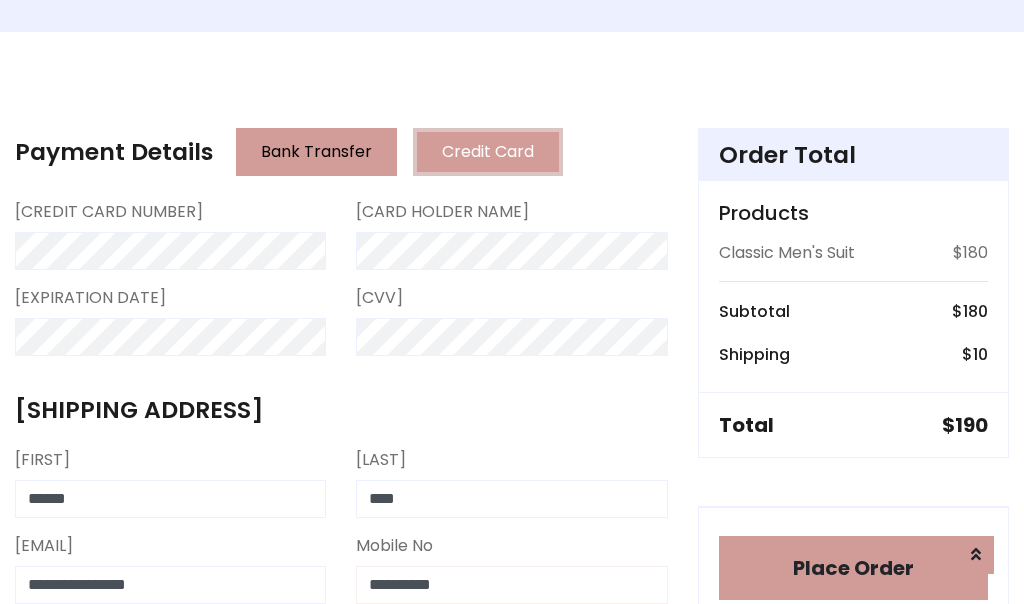 scroll, scrollTop: 573, scrollLeft: 0, axis: vertical 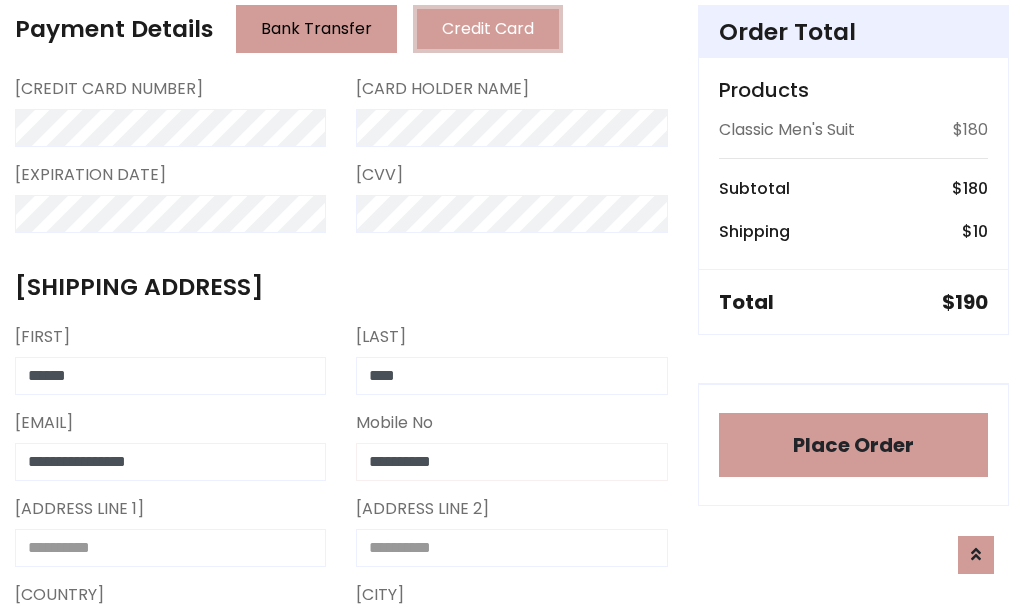 type on "**********" 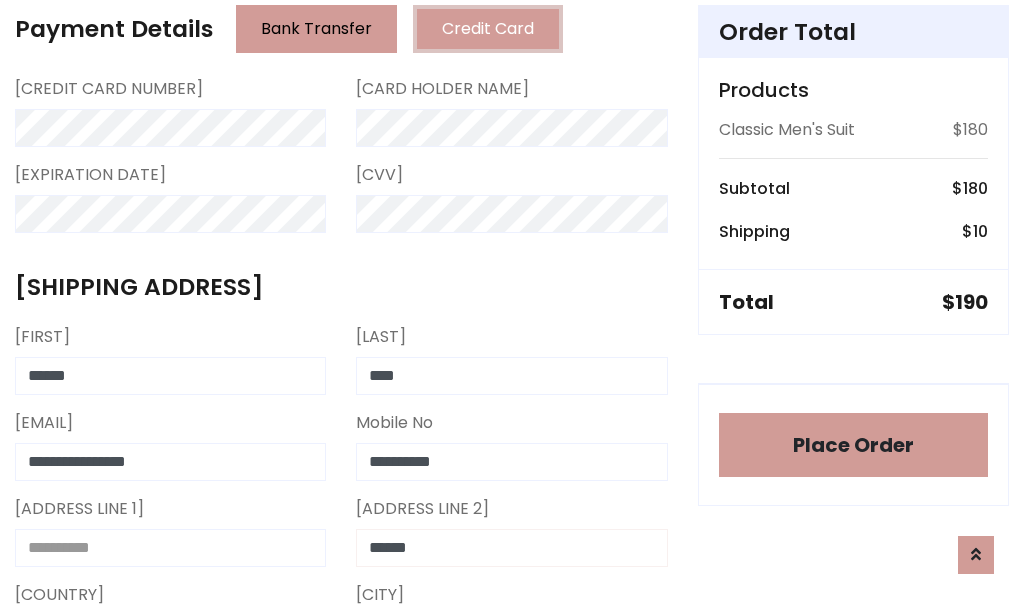 type on "******" 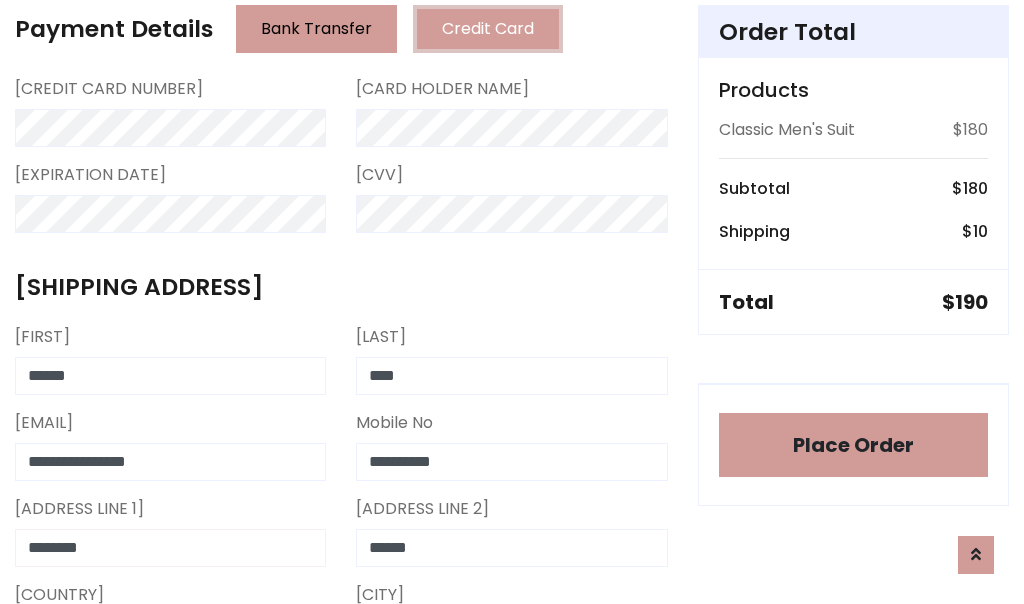 type on "********" 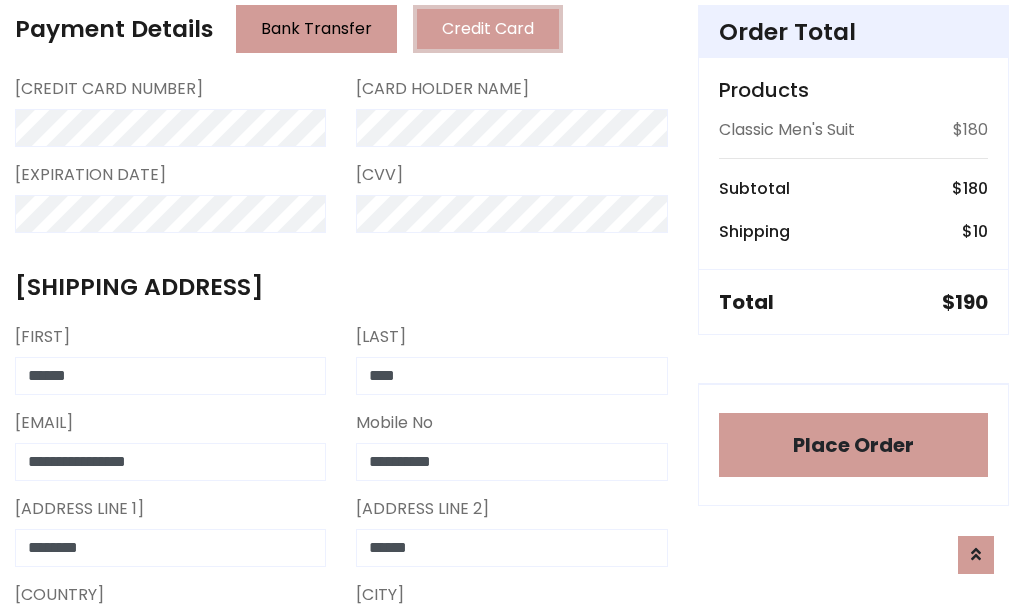scroll, scrollTop: 905, scrollLeft: 0, axis: vertical 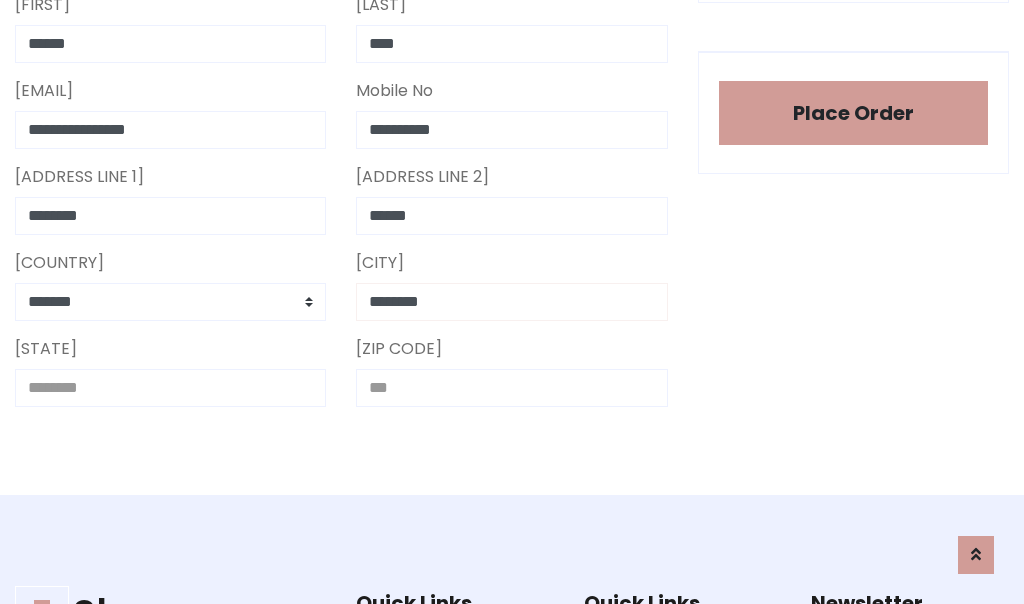 type on "********" 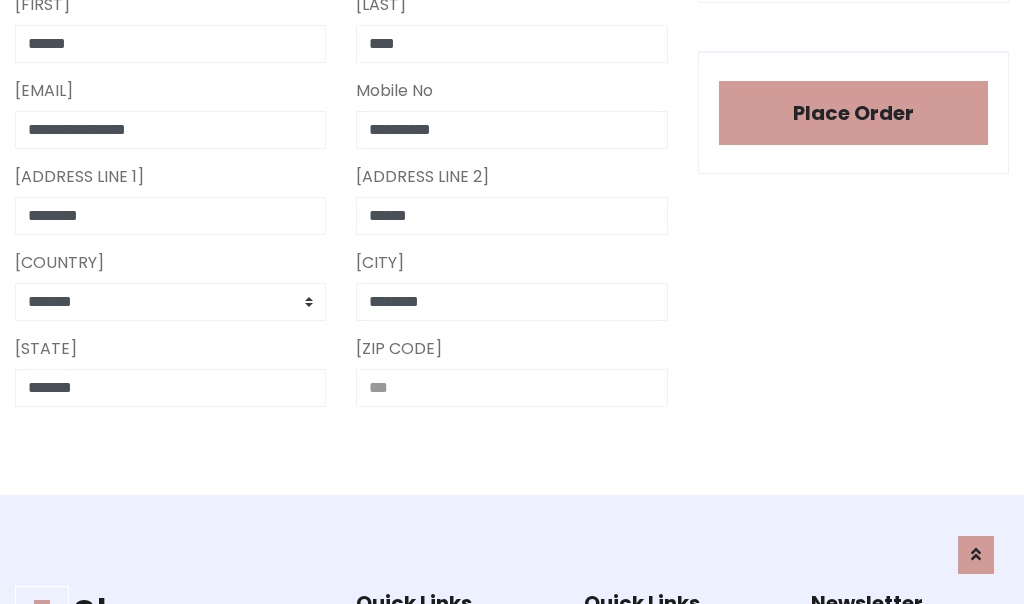 type on "*******" 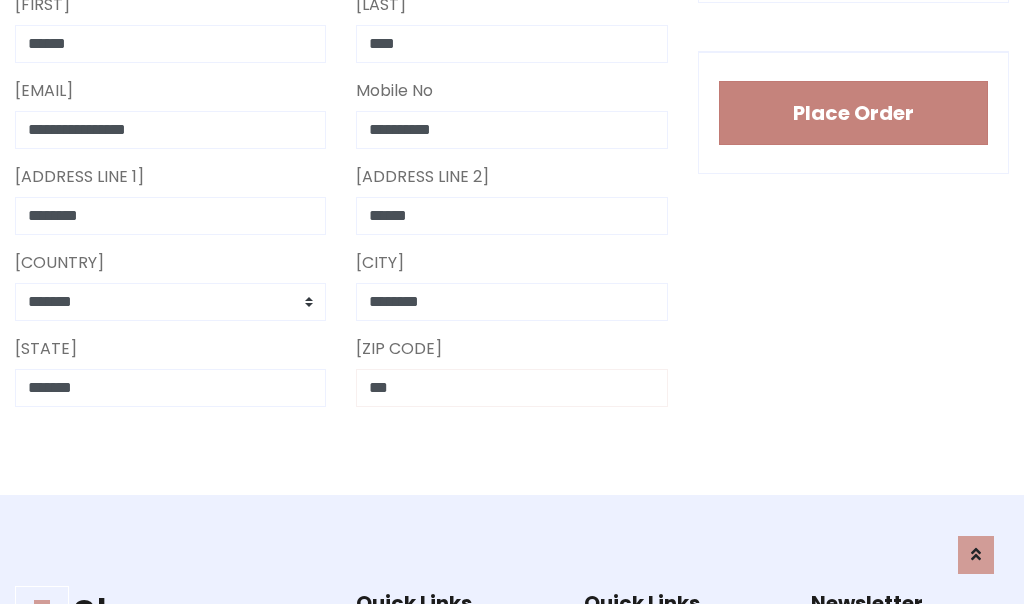 type on "***" 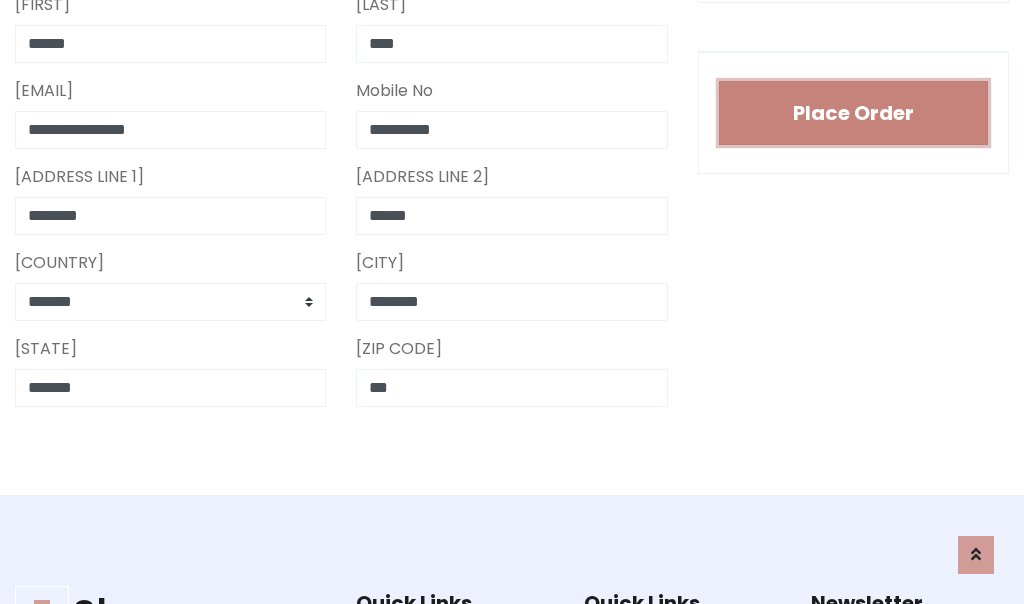 click on "Place Order" at bounding box center (853, 113) 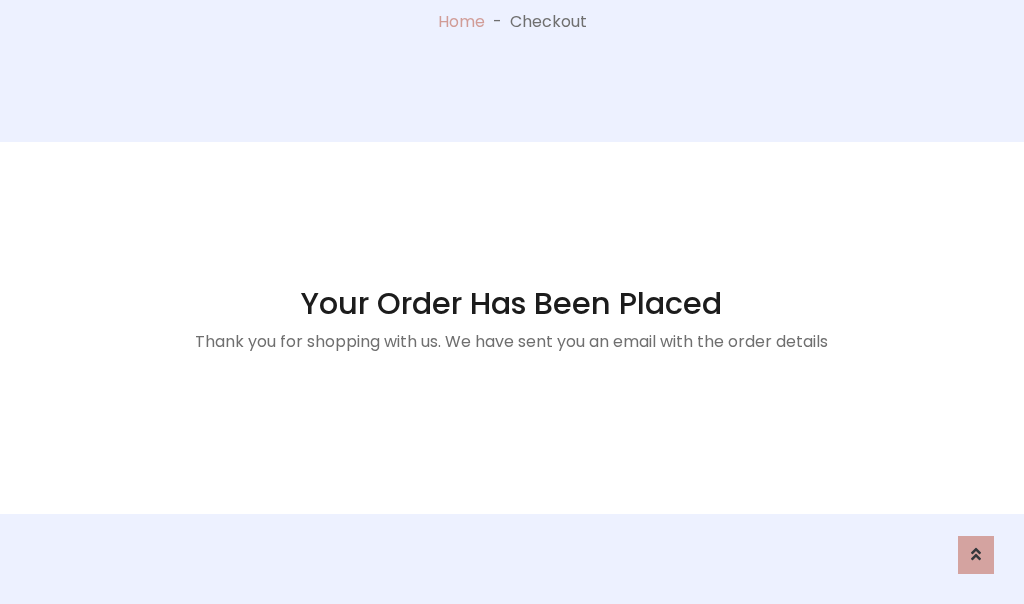 scroll, scrollTop: 0, scrollLeft: 0, axis: both 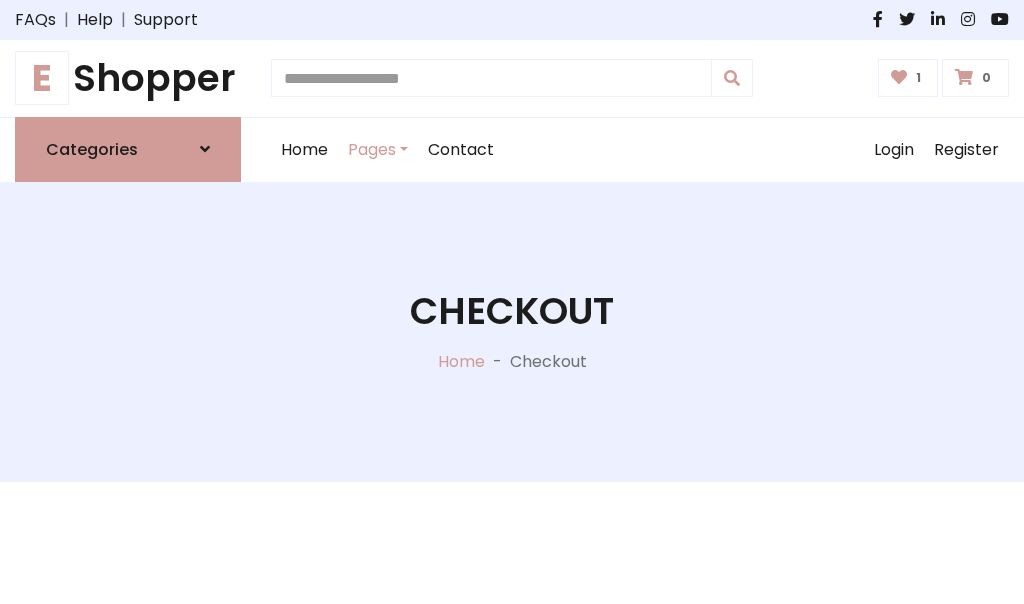 click on "E" at bounding box center [42, 78] 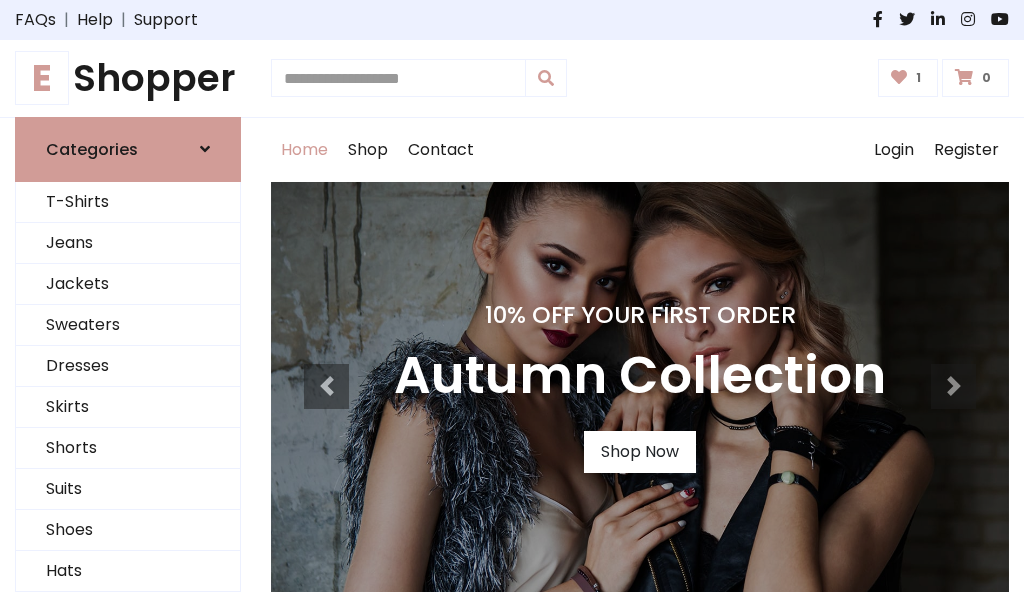 scroll, scrollTop: 0, scrollLeft: 0, axis: both 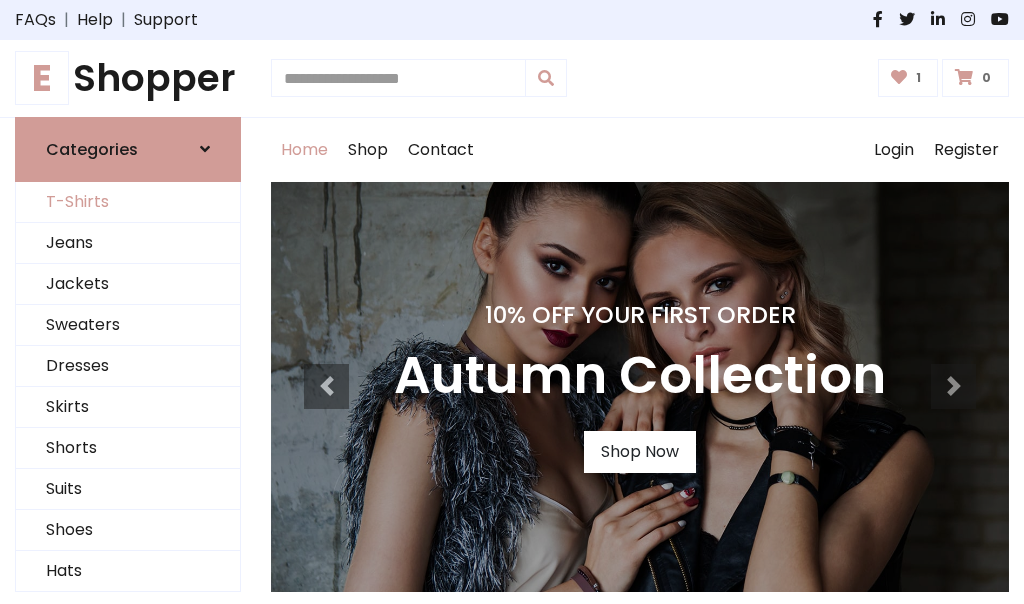 click on "T-Shirts" at bounding box center (128, 202) 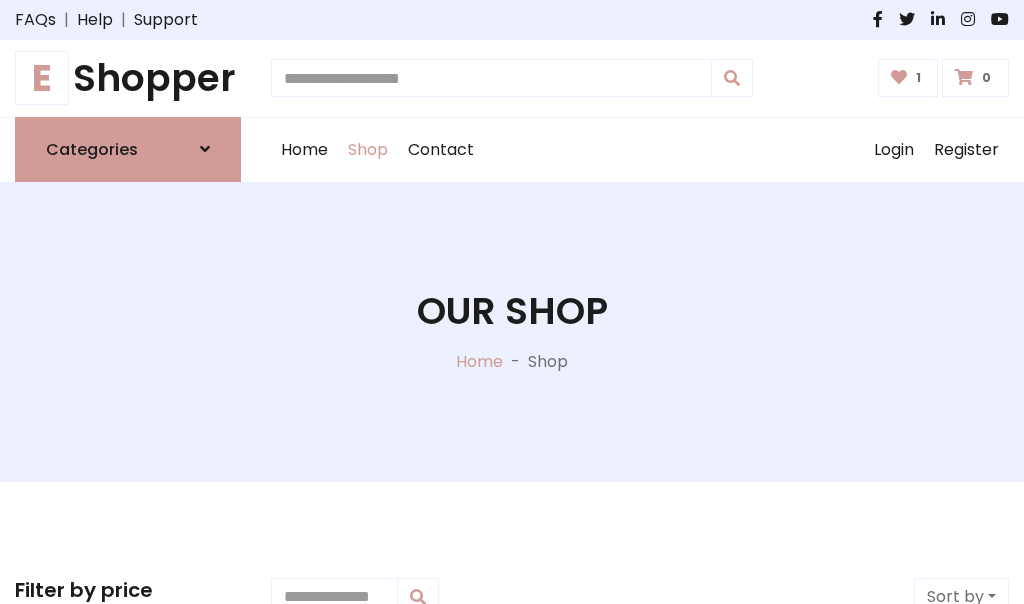 scroll, scrollTop: 0, scrollLeft: 0, axis: both 